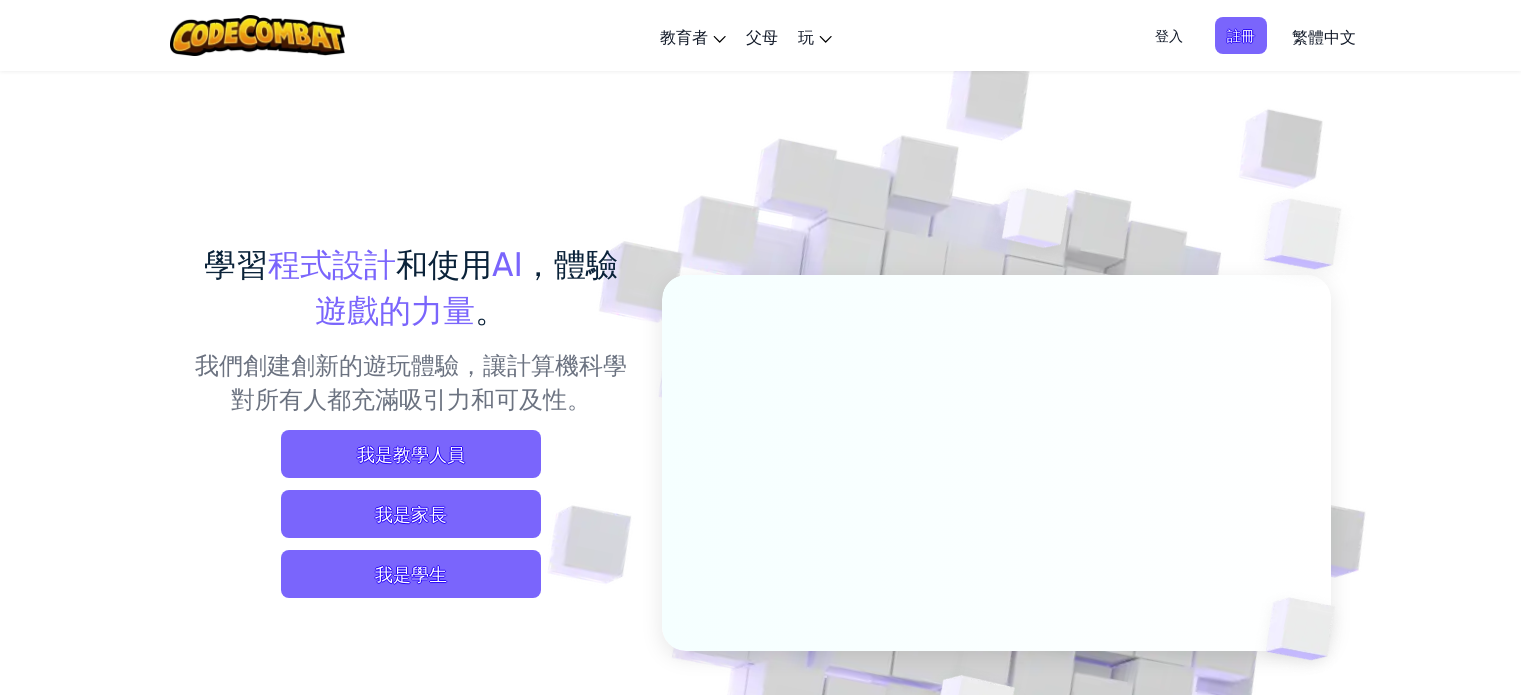 scroll, scrollTop: 0, scrollLeft: 0, axis: both 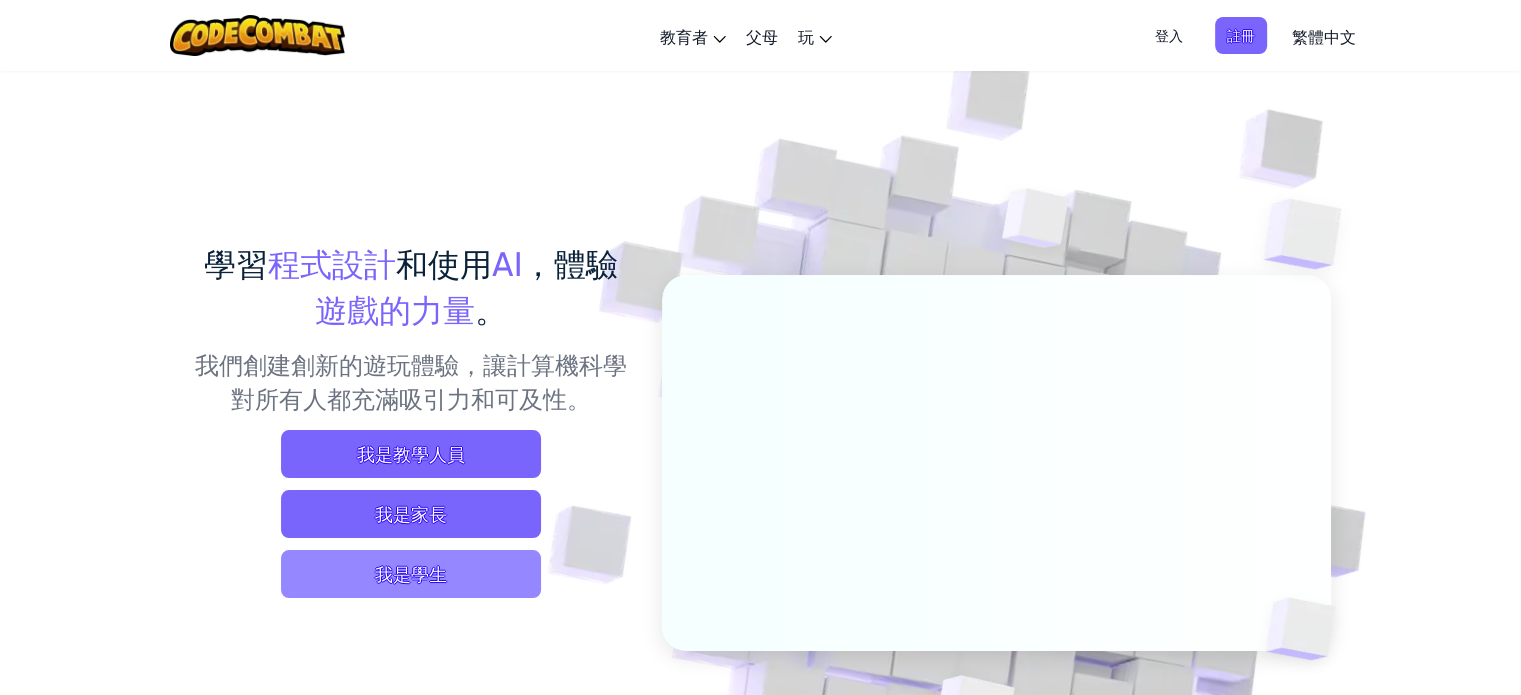 click on "我是學生" at bounding box center (411, 574) 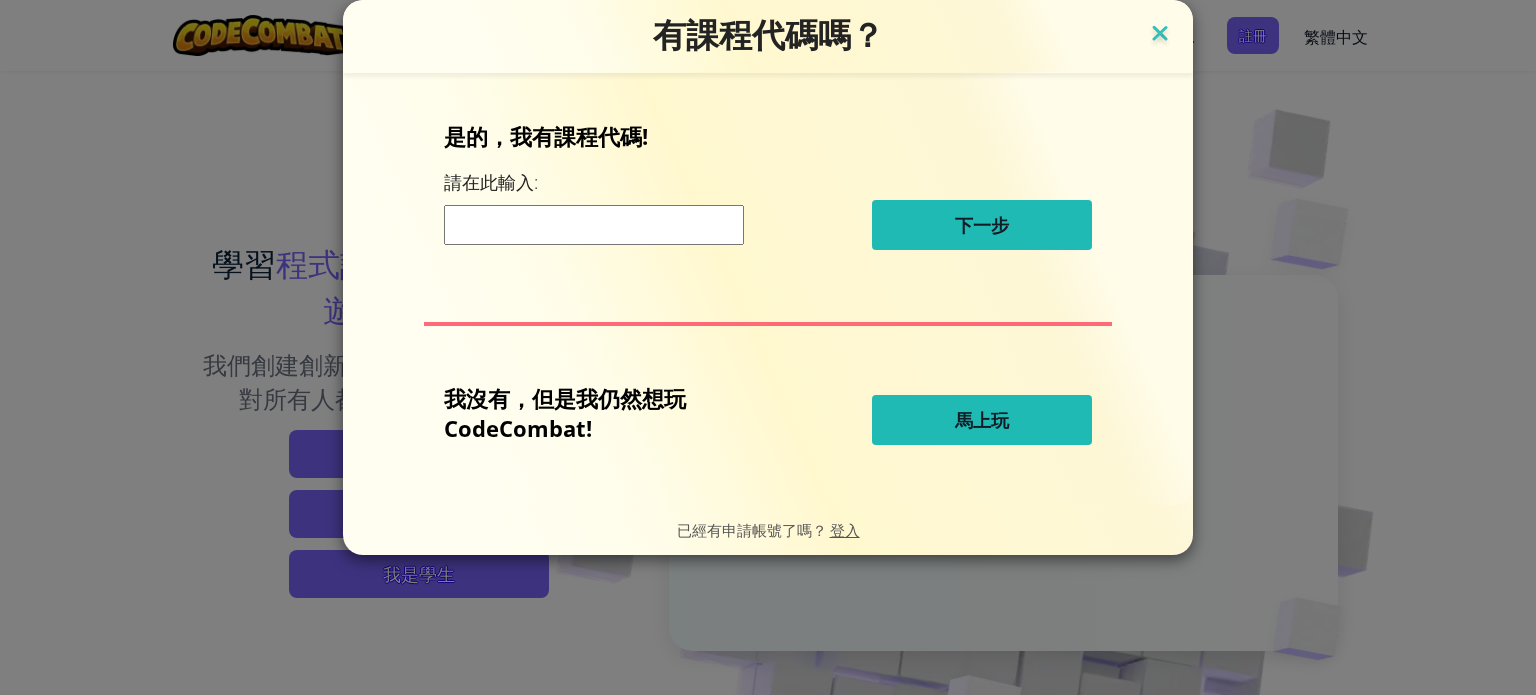 click at bounding box center [1160, 35] 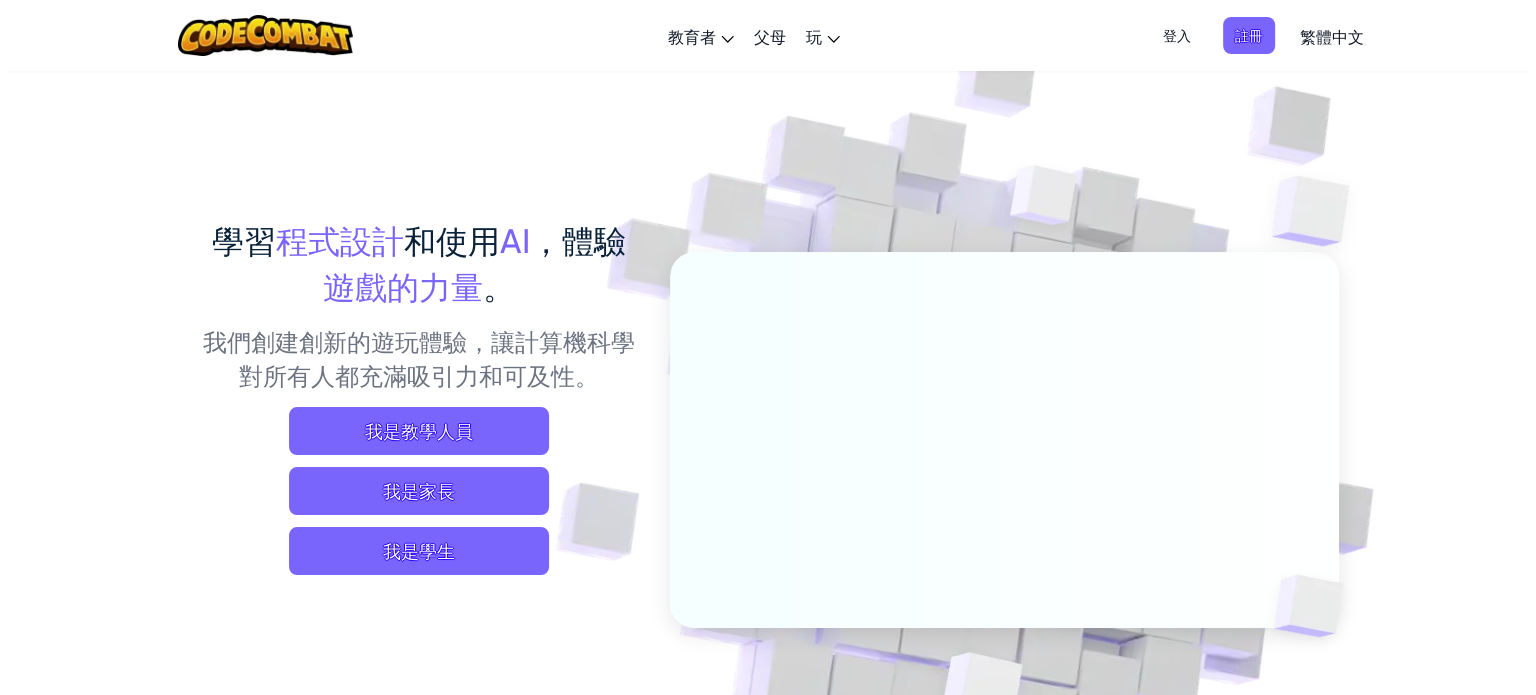 scroll, scrollTop: 24, scrollLeft: 0, axis: vertical 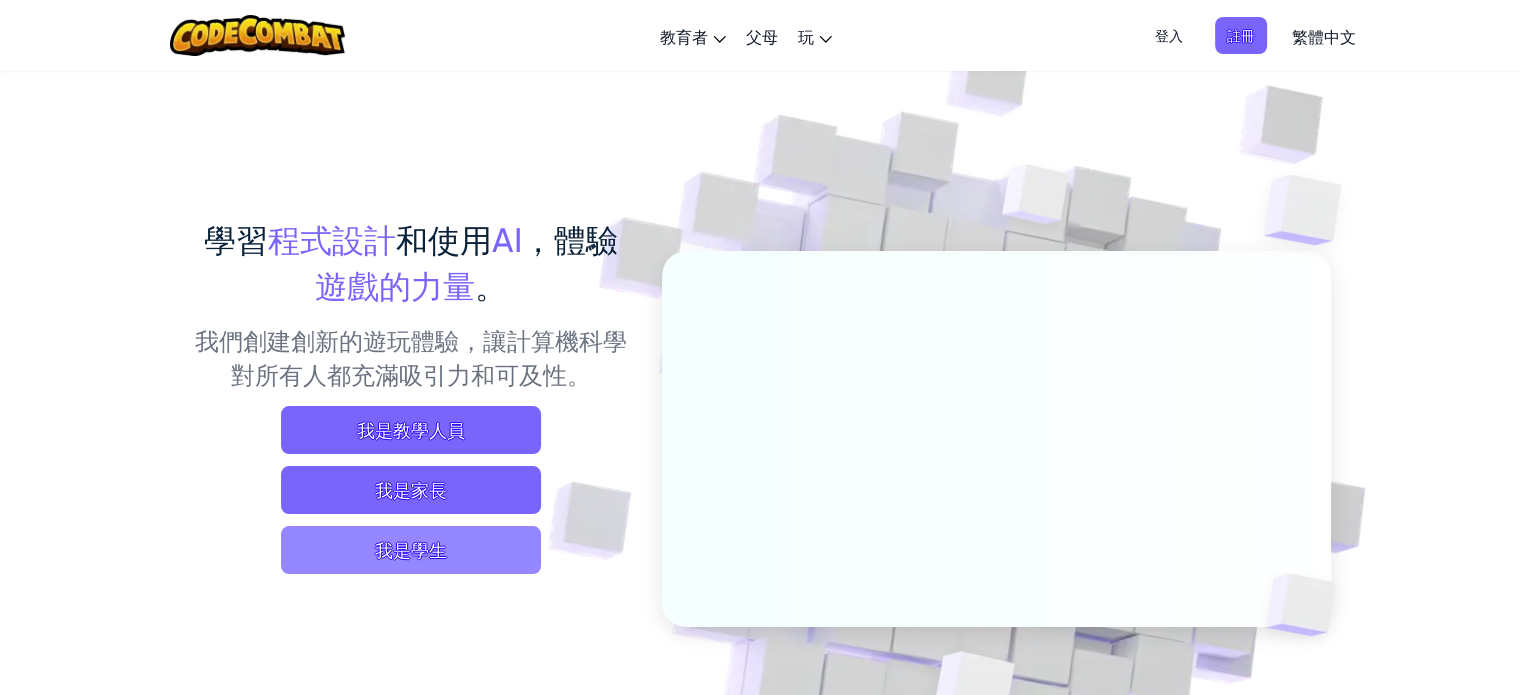 click on "我是學生" at bounding box center (411, 550) 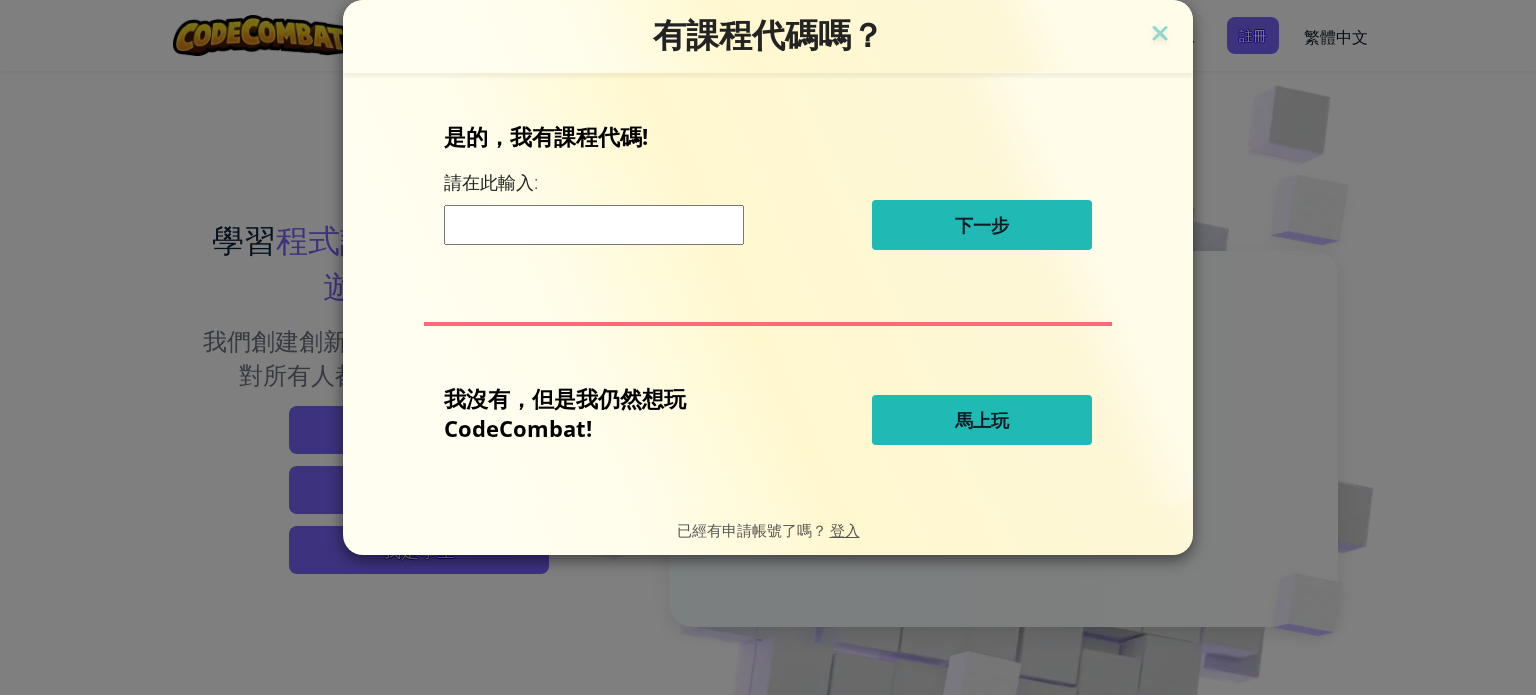 click on "馬上玩" at bounding box center (982, 420) 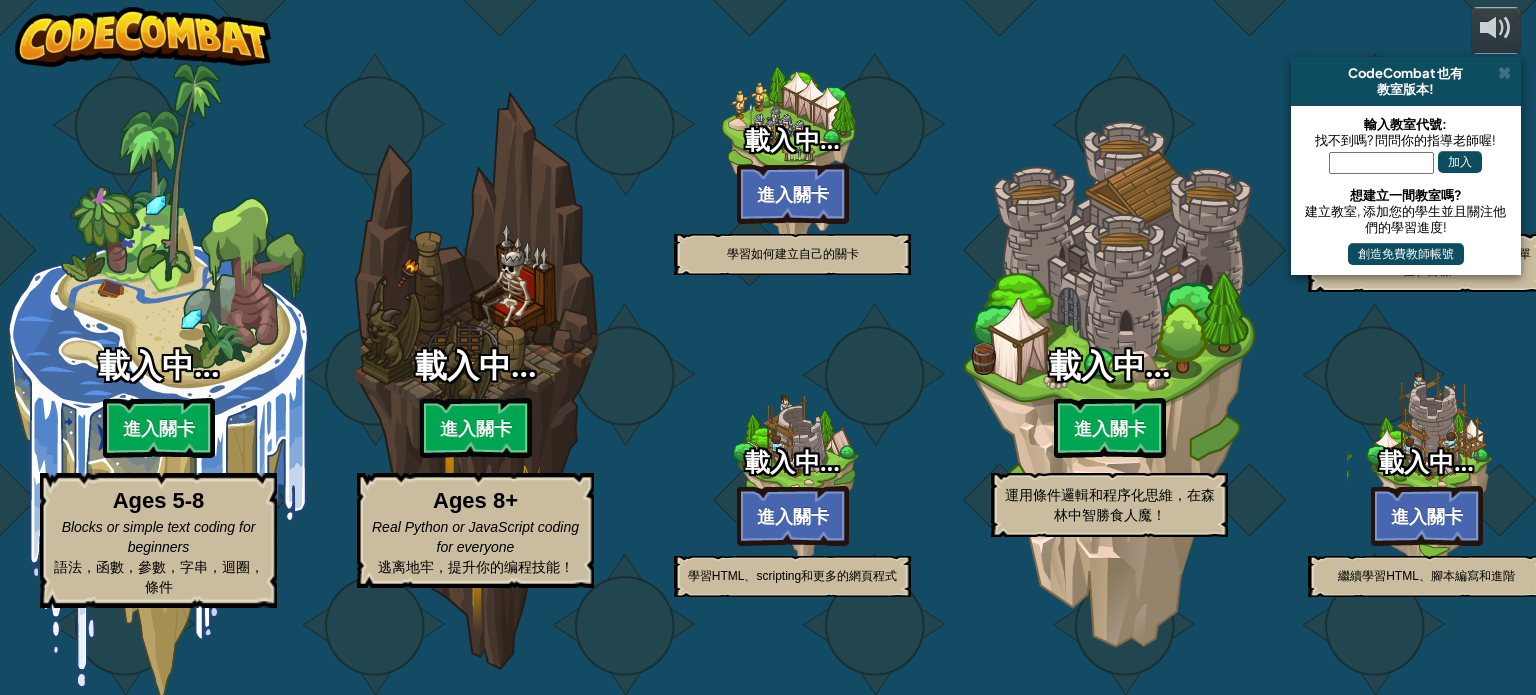 select on "zh-HANT" 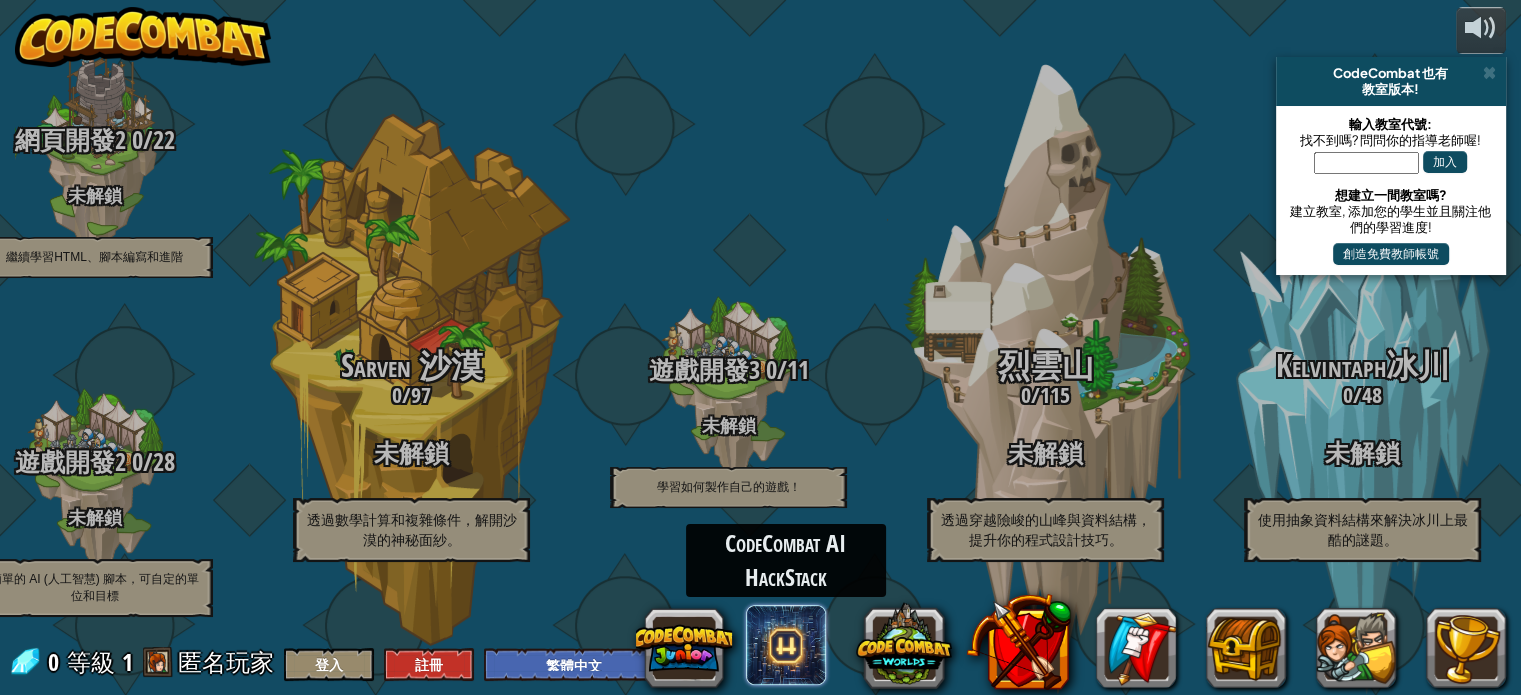 click at bounding box center [786, 645] 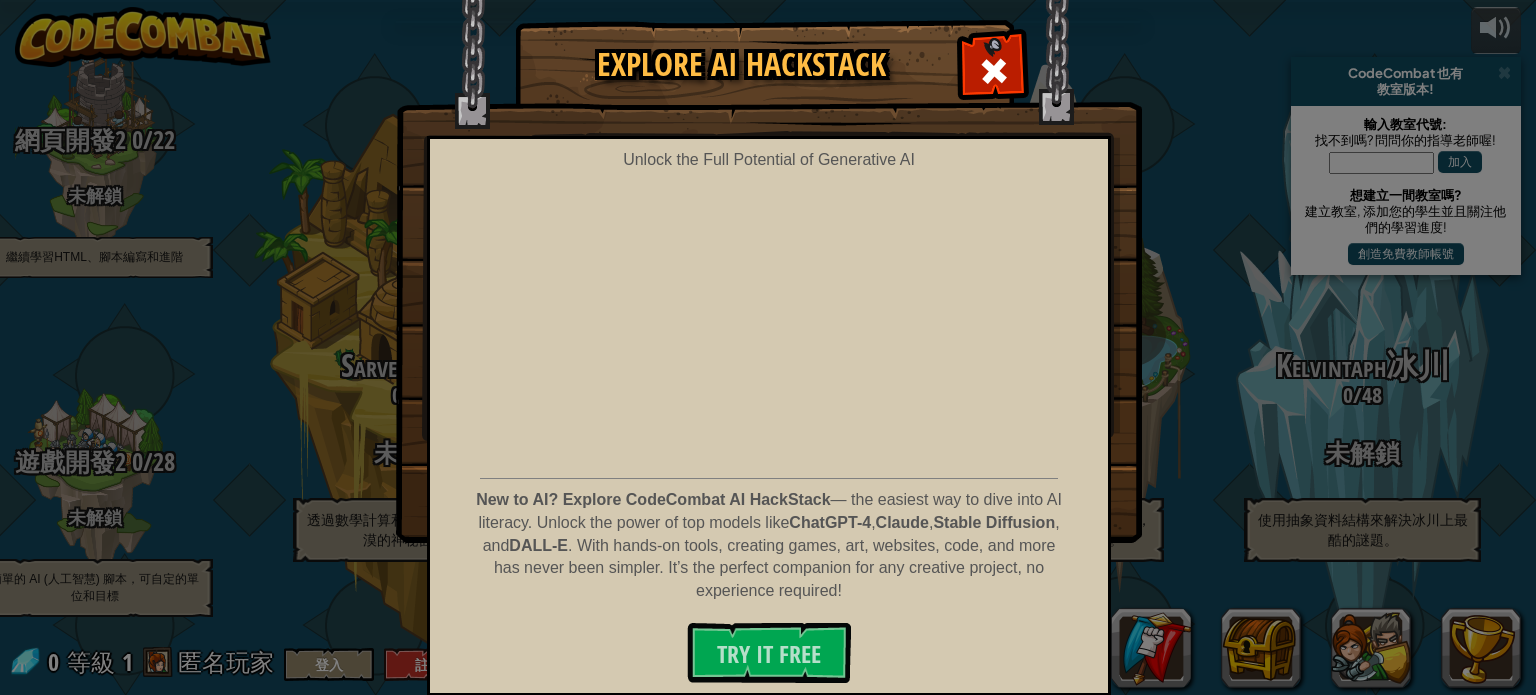 scroll, scrollTop: 38, scrollLeft: 0, axis: vertical 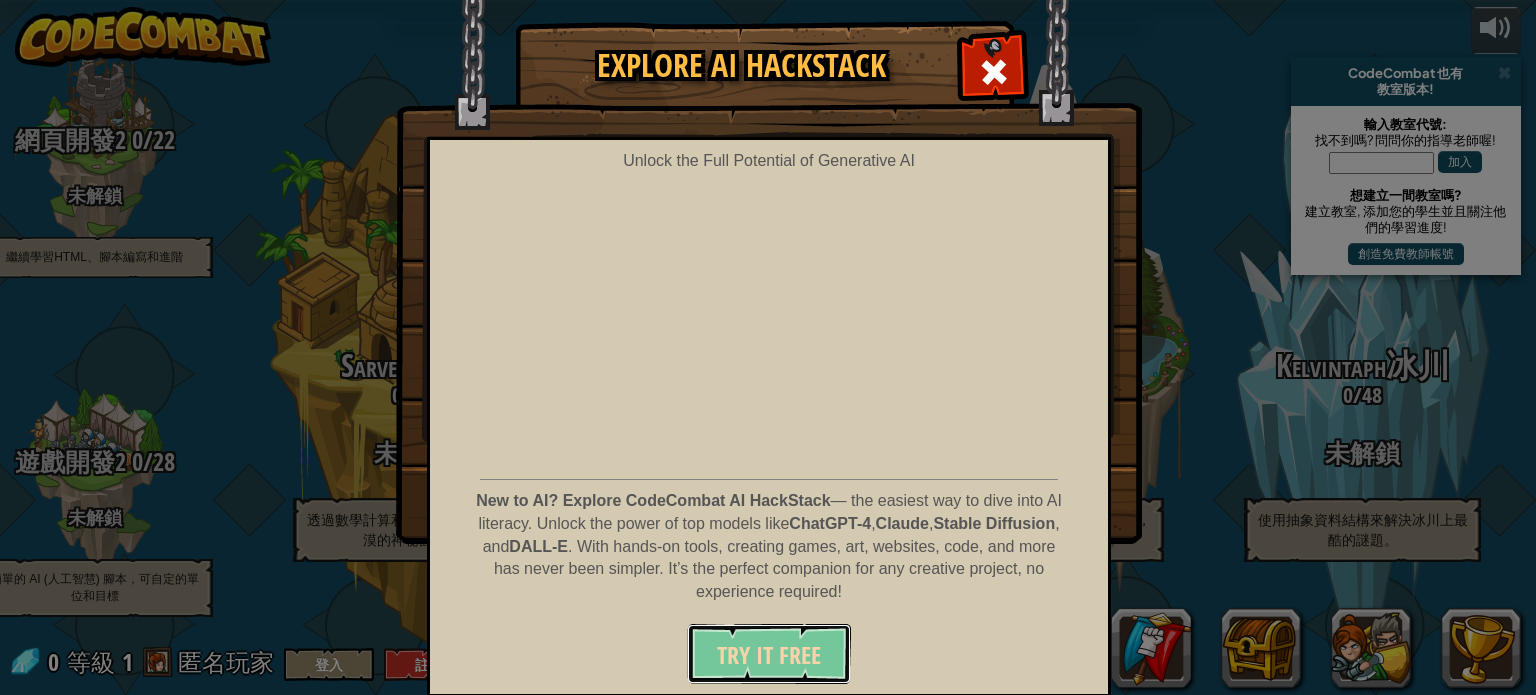 click on "Try It Free" at bounding box center [769, 655] 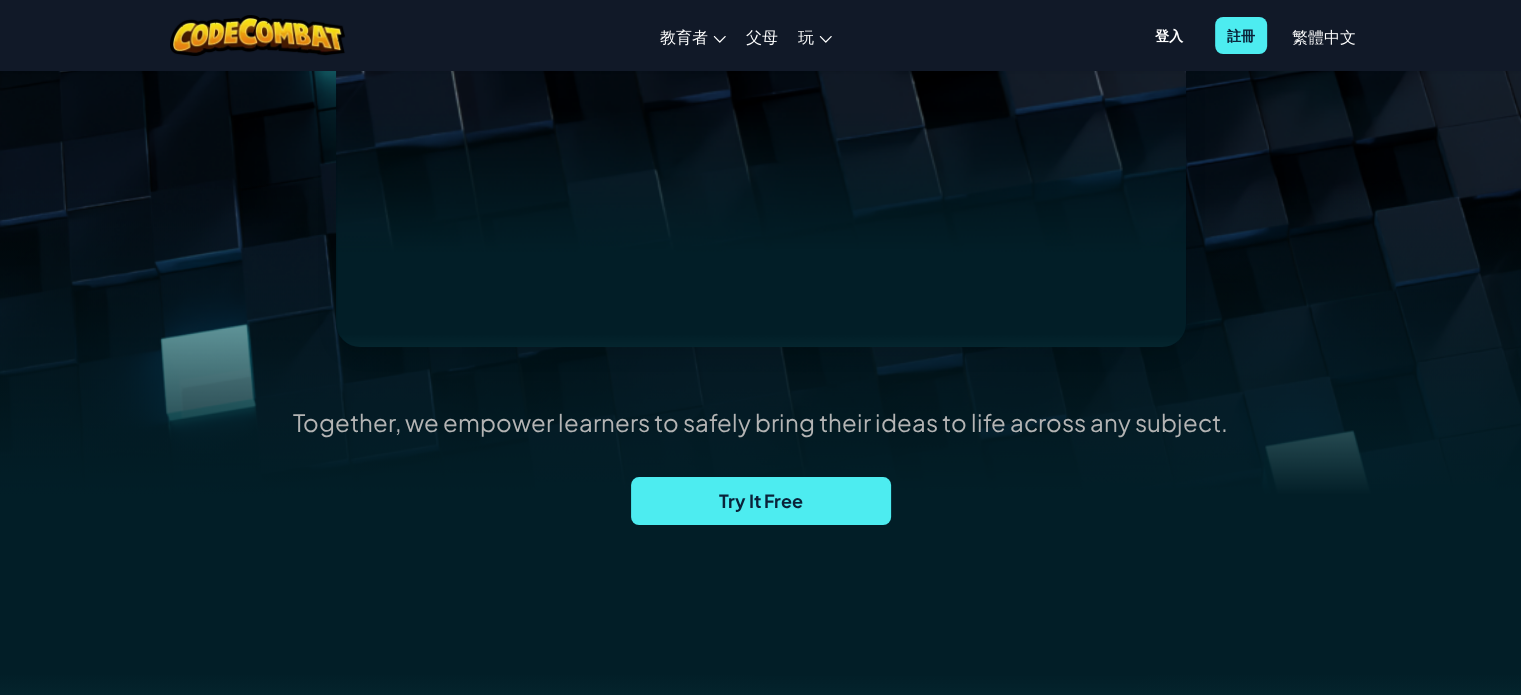 scroll, scrollTop: 418, scrollLeft: 0, axis: vertical 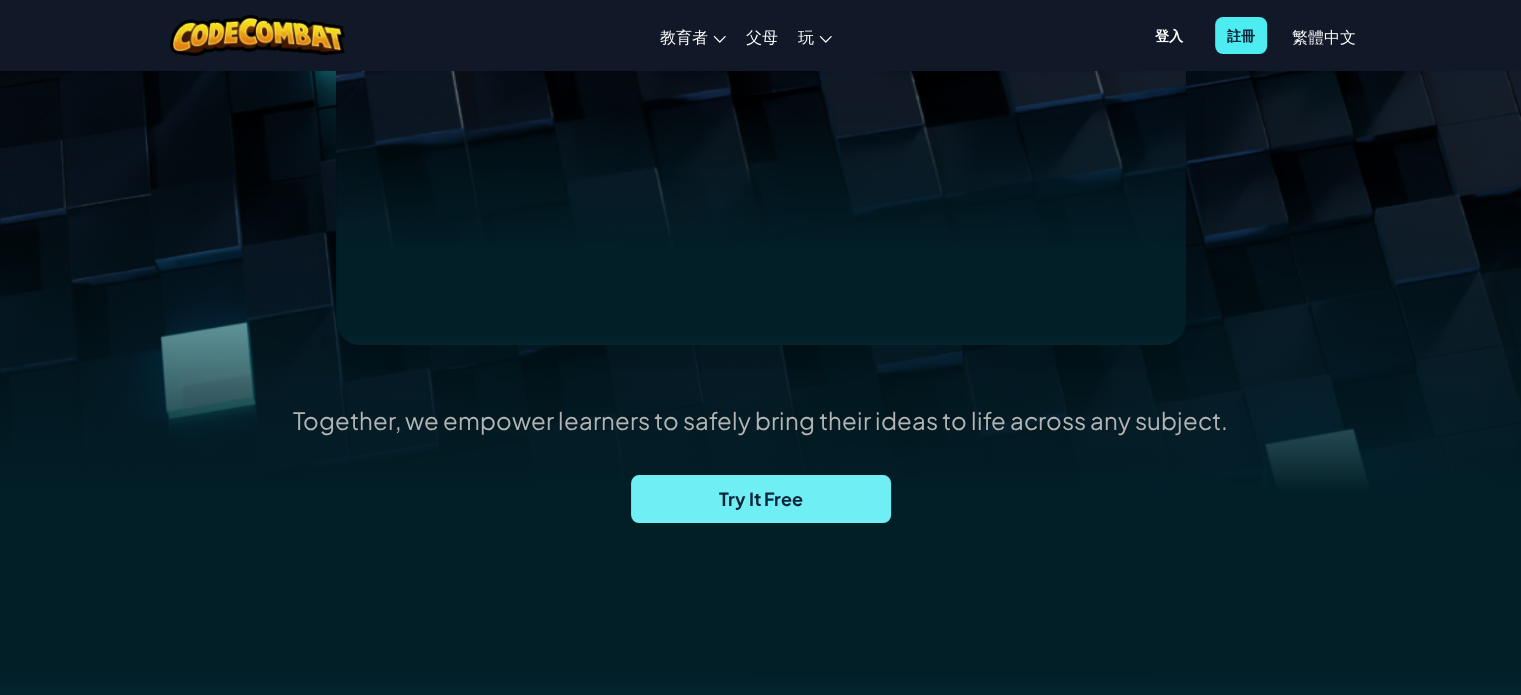 click on "Try It Free" at bounding box center (761, 499) 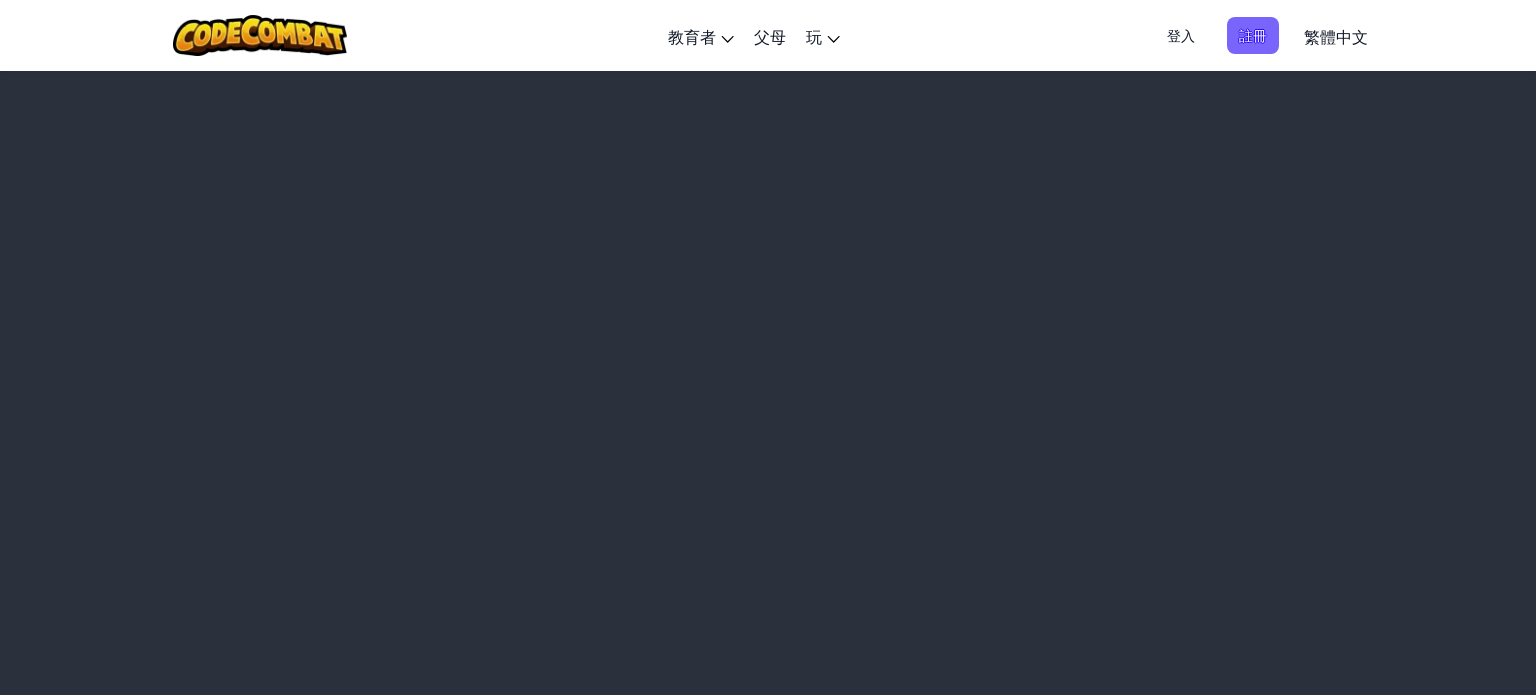 scroll, scrollTop: 0, scrollLeft: 0, axis: both 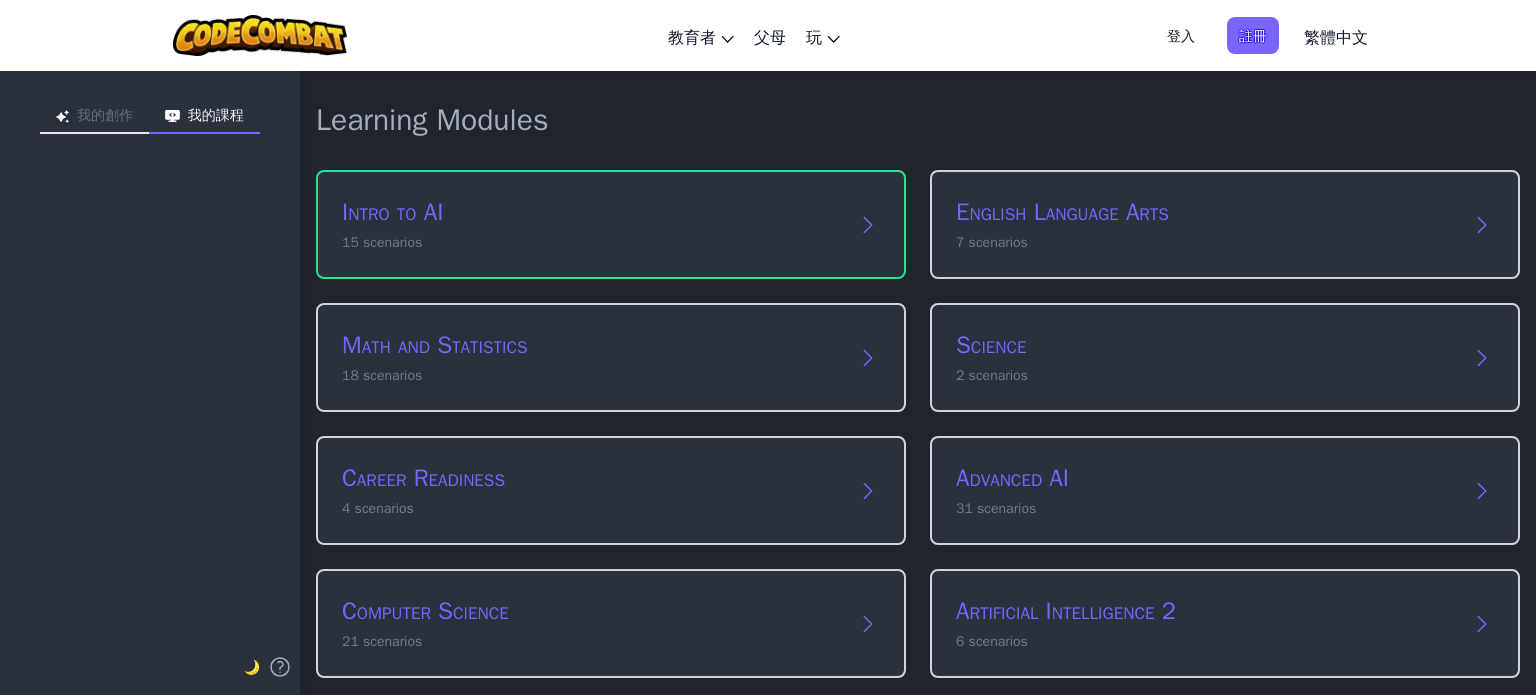 click on "Career Readiness" at bounding box center [591, 478] 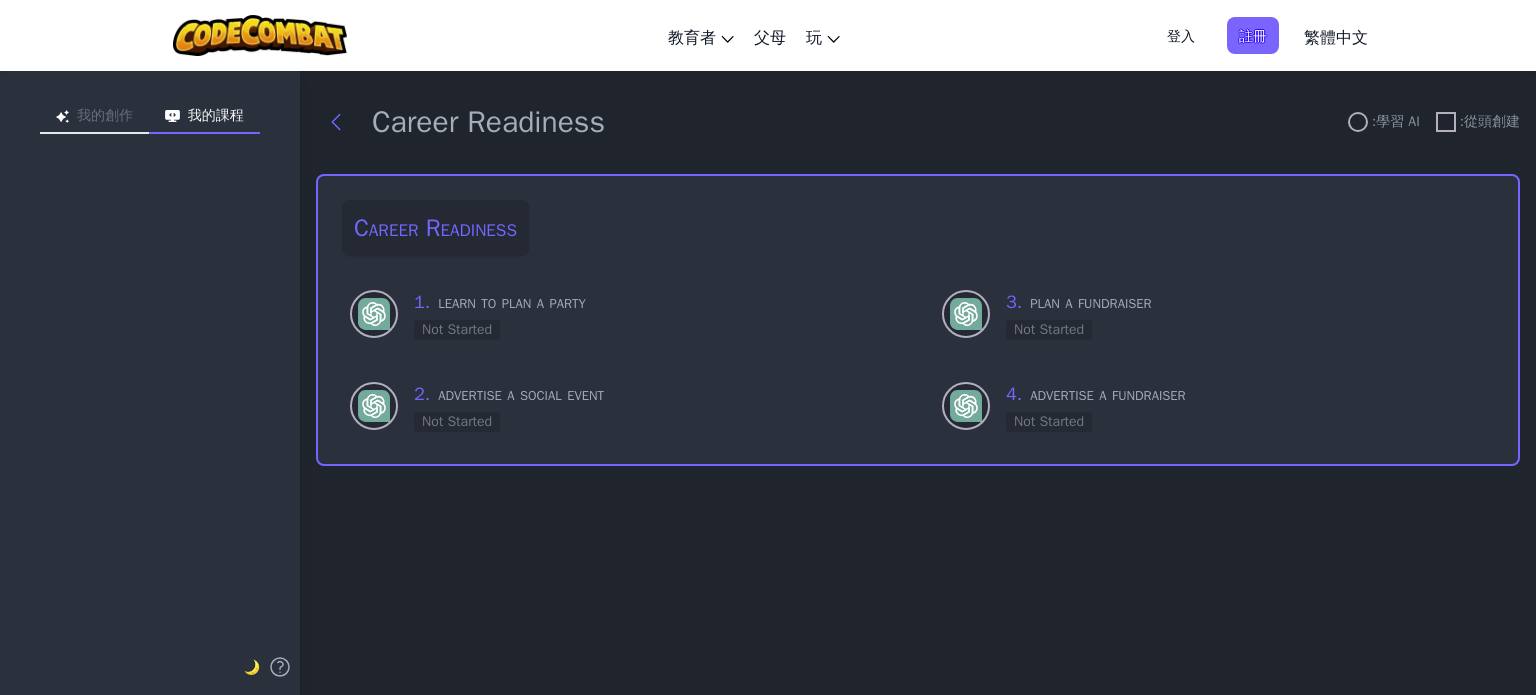 click on "Career Readiness" at bounding box center [488, 122] 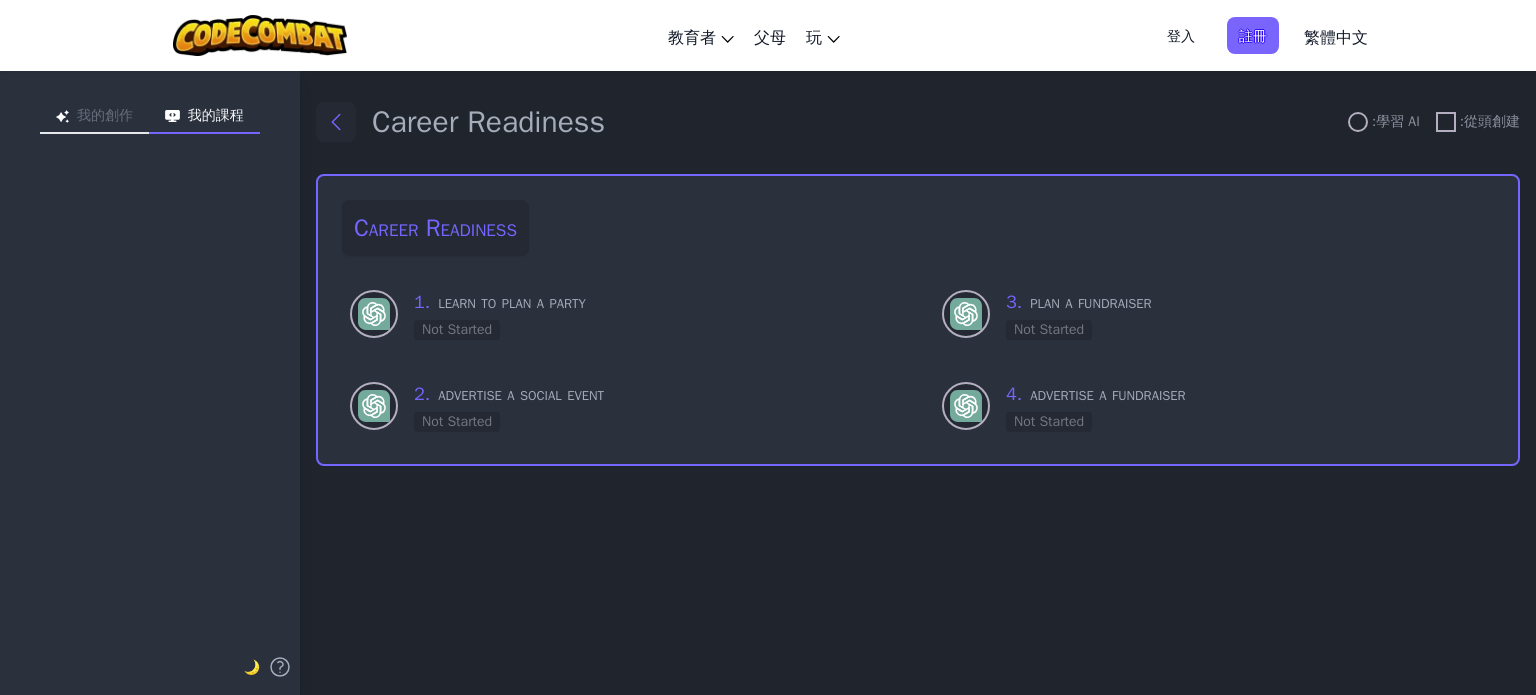 click 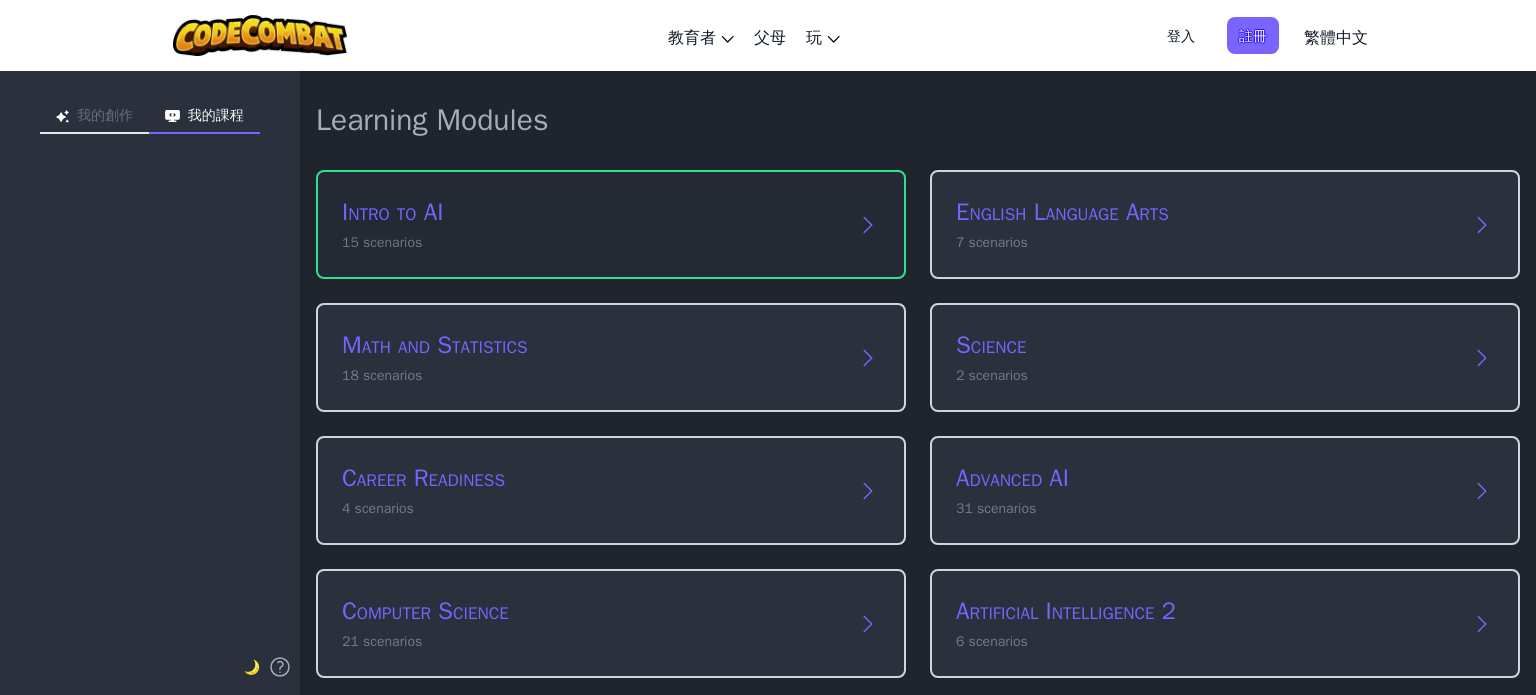 click on "15   scenarios" at bounding box center (591, 242) 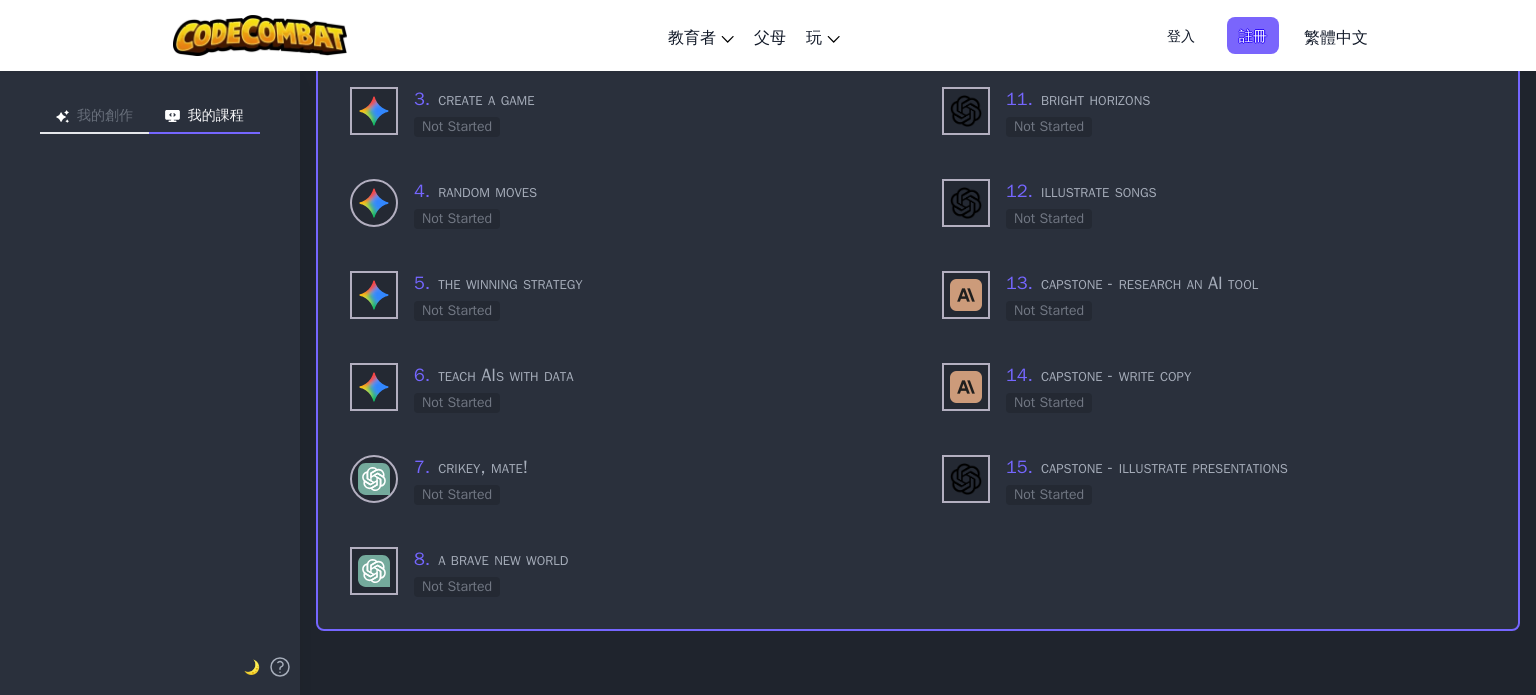 scroll, scrollTop: 0, scrollLeft: 0, axis: both 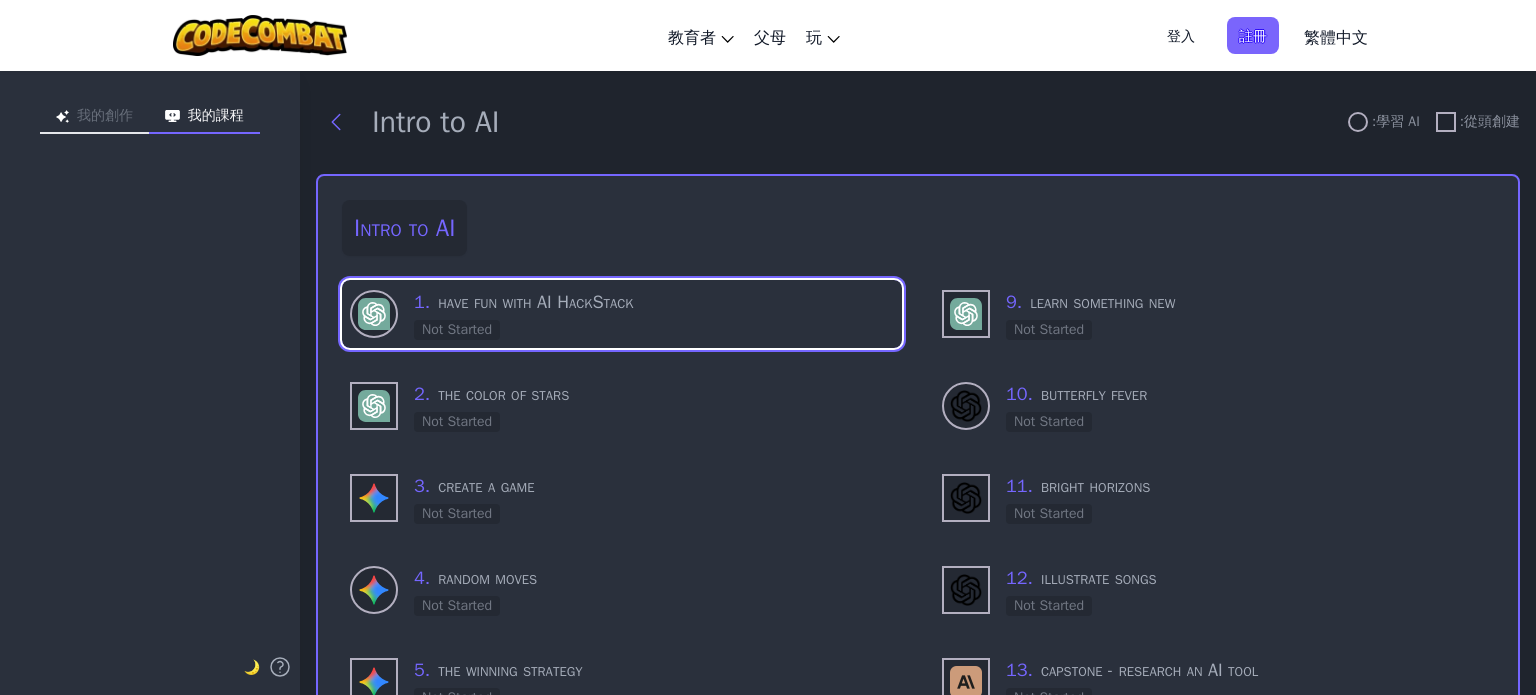 click on "Intro to AI 1 . have fun with AI HackStack Not Started 2 . the color of stars Not Started 3 . create a game Not Started 4 . random moves Not Started 5 . the winning strategy Not Started 6 . teach AIs with data Not Started 7 . crikey, mate! Not Started 8 . a brave world Not Started 9 . learn something new Not Started 10 . butterfly fever Not Started 11 . bright horizons Not Started 12 . illustrate songs Not Started 13 . capstone - research an AI tool Not Started 14 . capstone - write copy Not Started 15 . capstone - illustrate presentations Not Started" at bounding box center [918, 596] 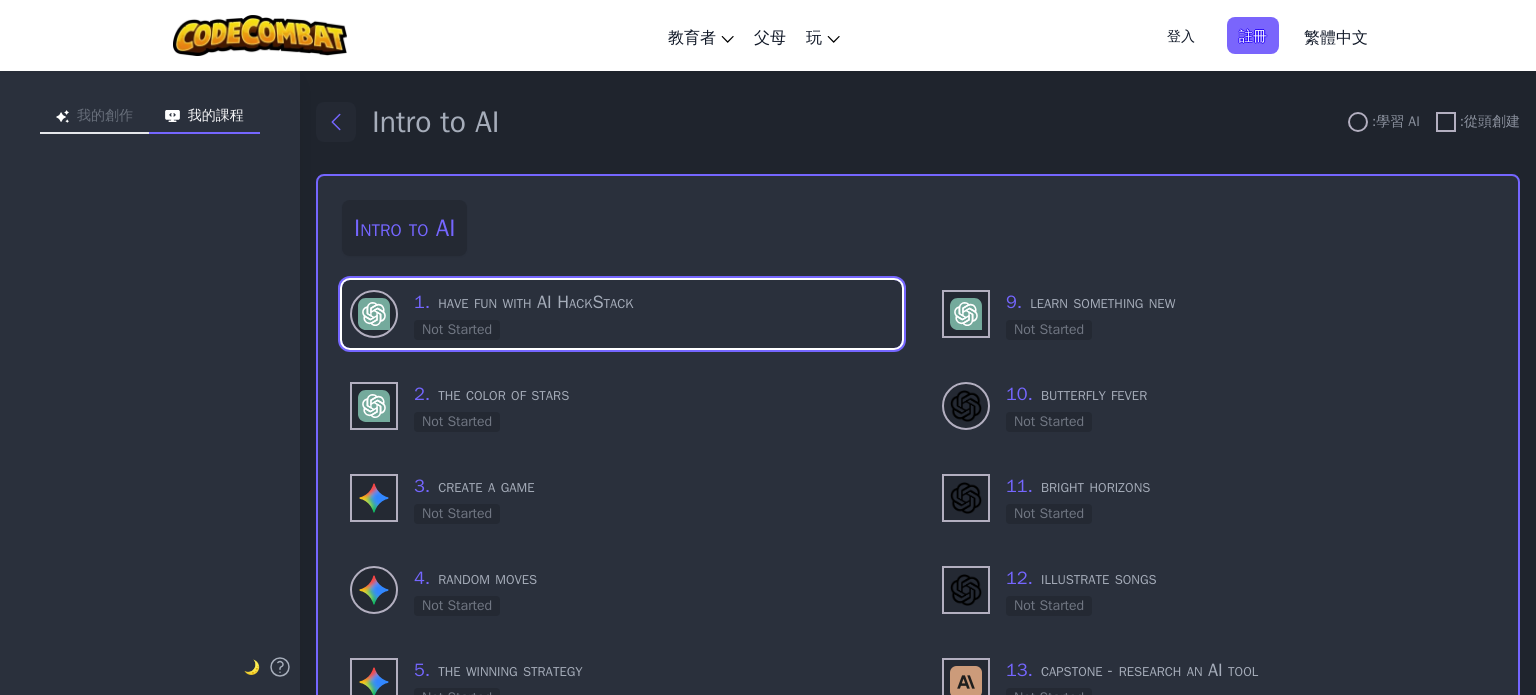 click 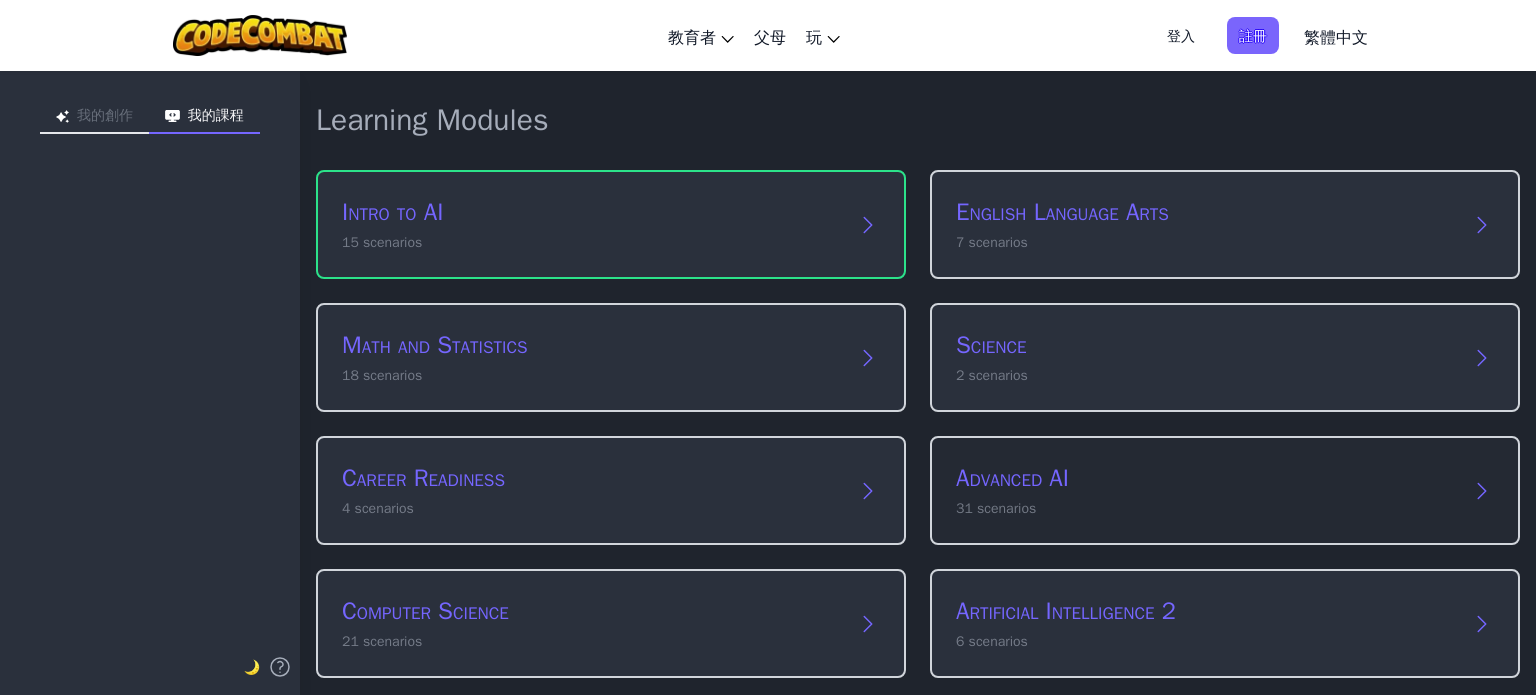 click on "Advanced AI" at bounding box center [1205, 478] 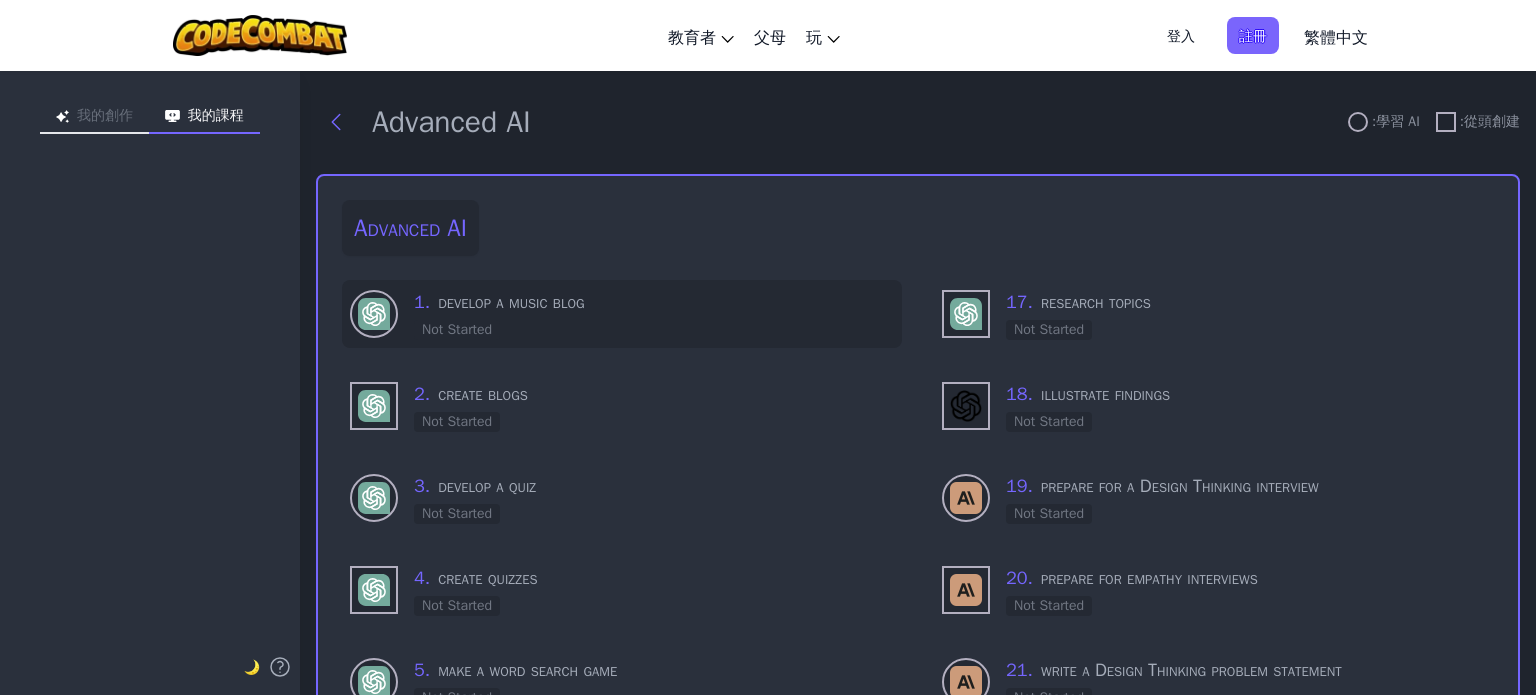 click on "1 . develop a music blog Not Started" at bounding box center [654, 314] 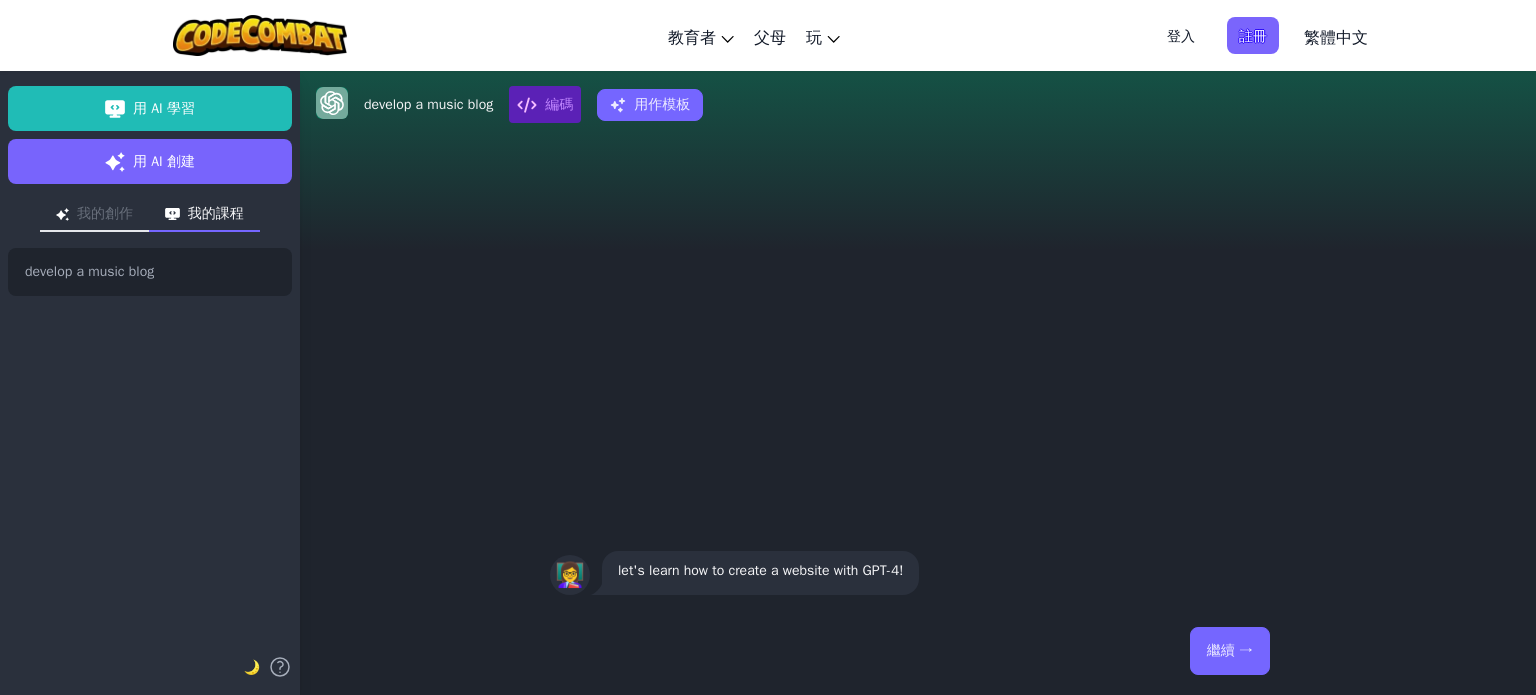 click on "繼續 →" at bounding box center (918, 651) 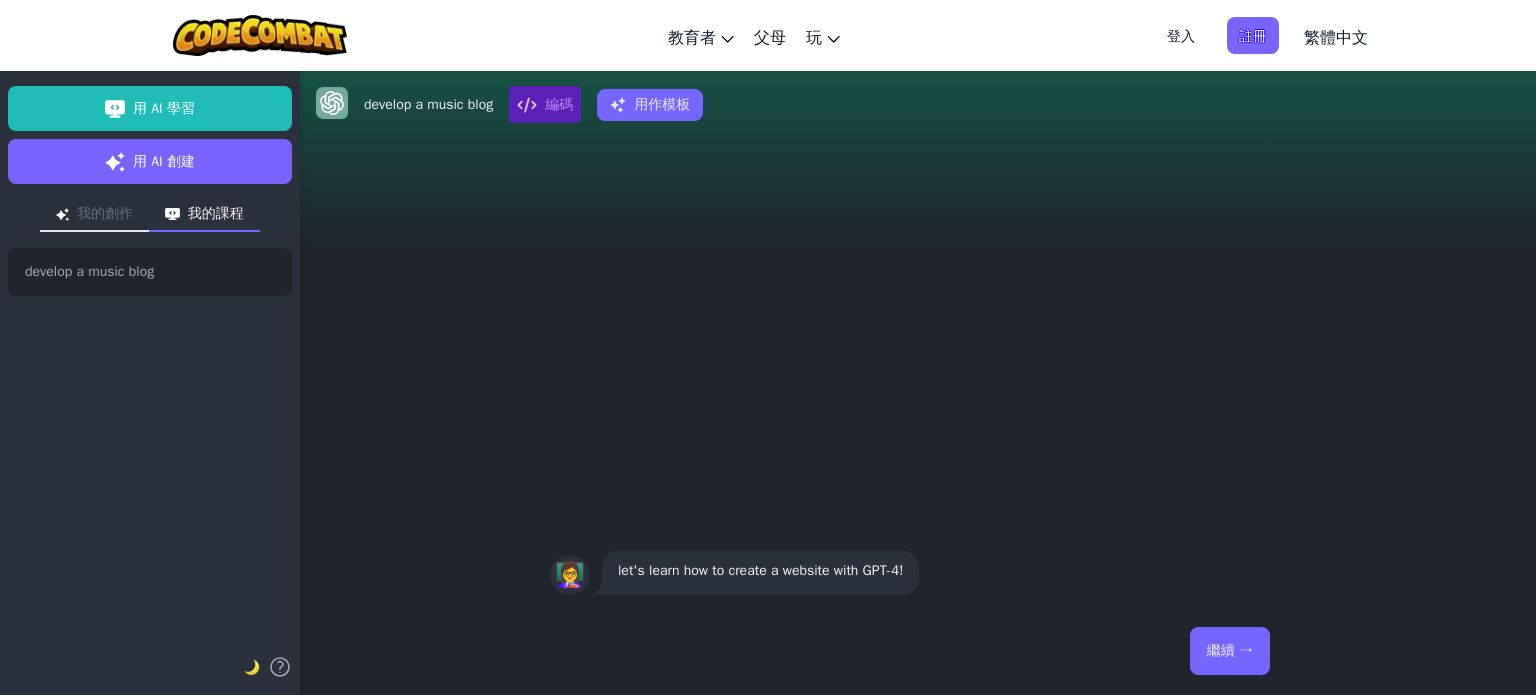 click on "繼續 →" at bounding box center (1230, 651) 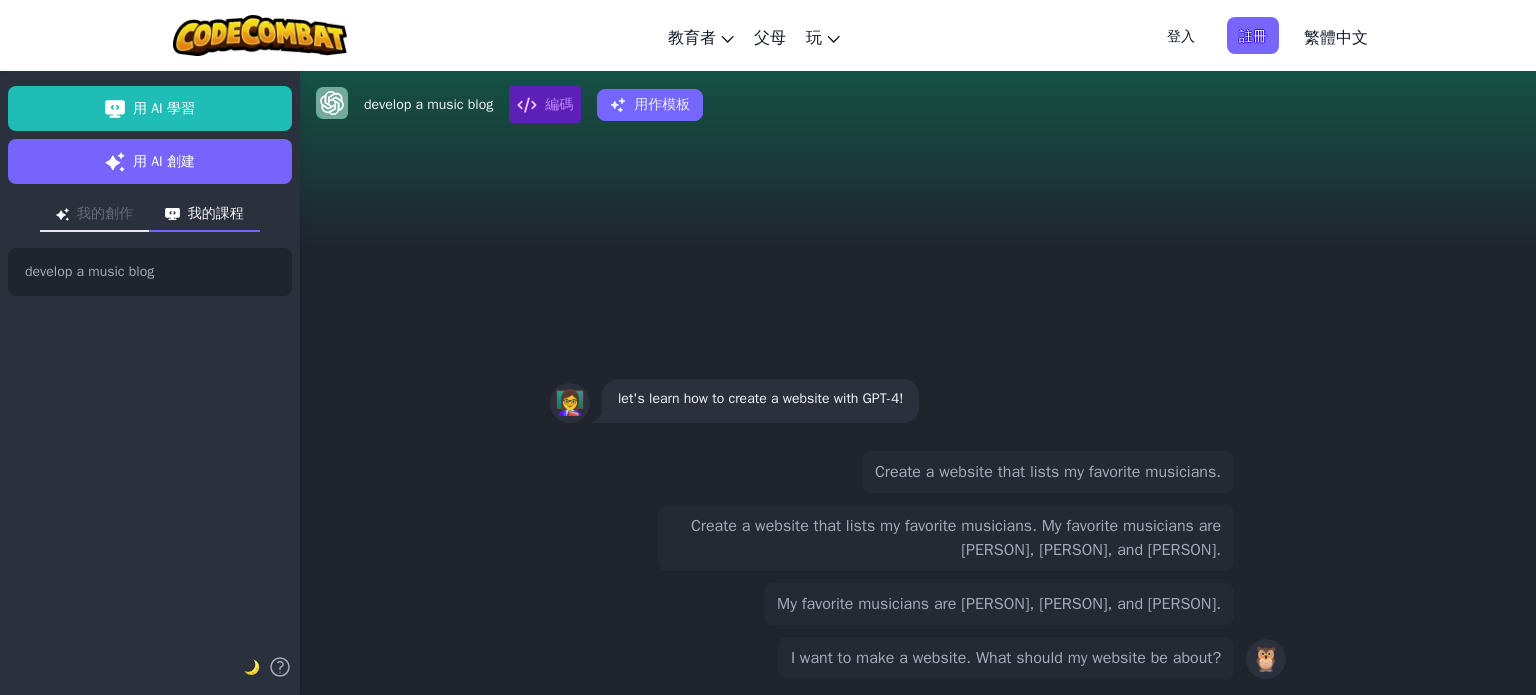 click on "Create a website that lists my favorite musicians. My favorite musicians are [PERSON], [PERSON], and [PERSON]." at bounding box center (946, 538) 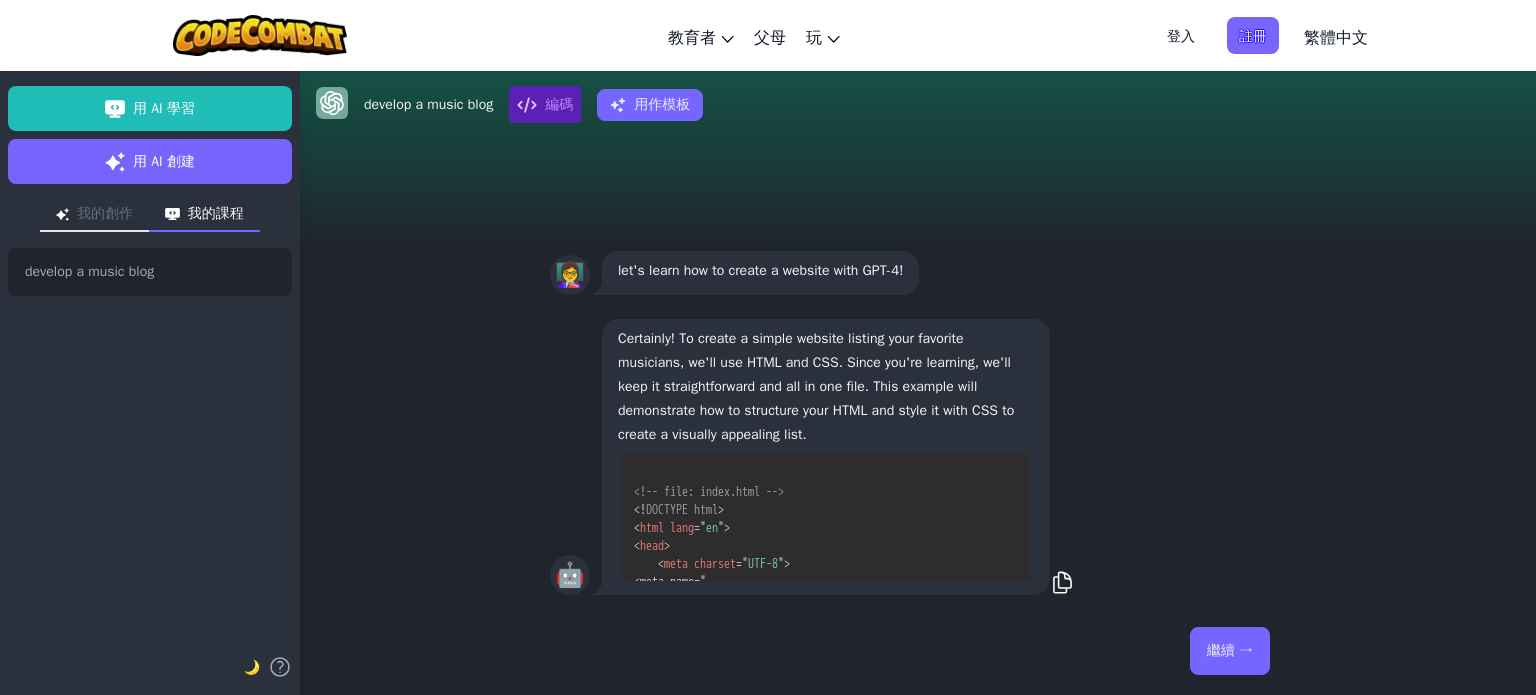 click on "繼續 →" at bounding box center (1230, 651) 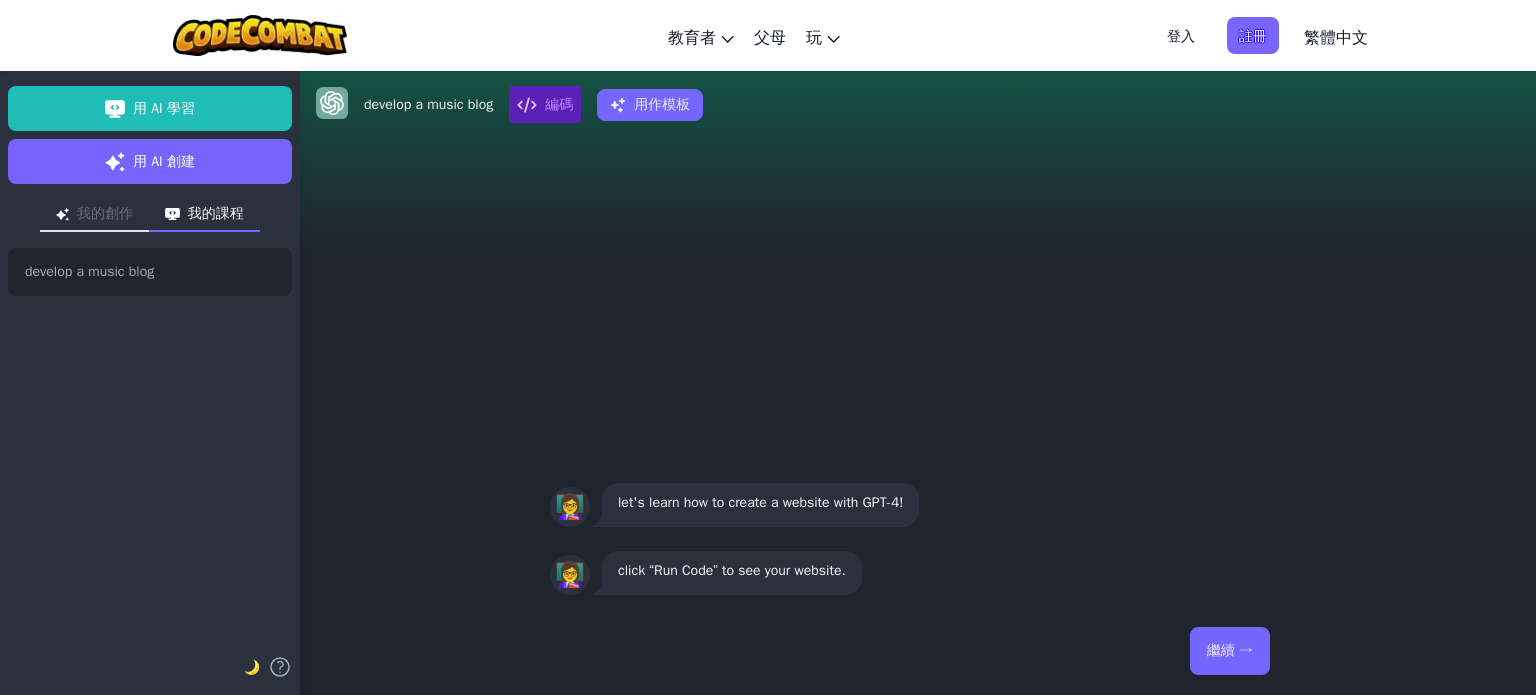 scroll, scrollTop: 0, scrollLeft: 0, axis: both 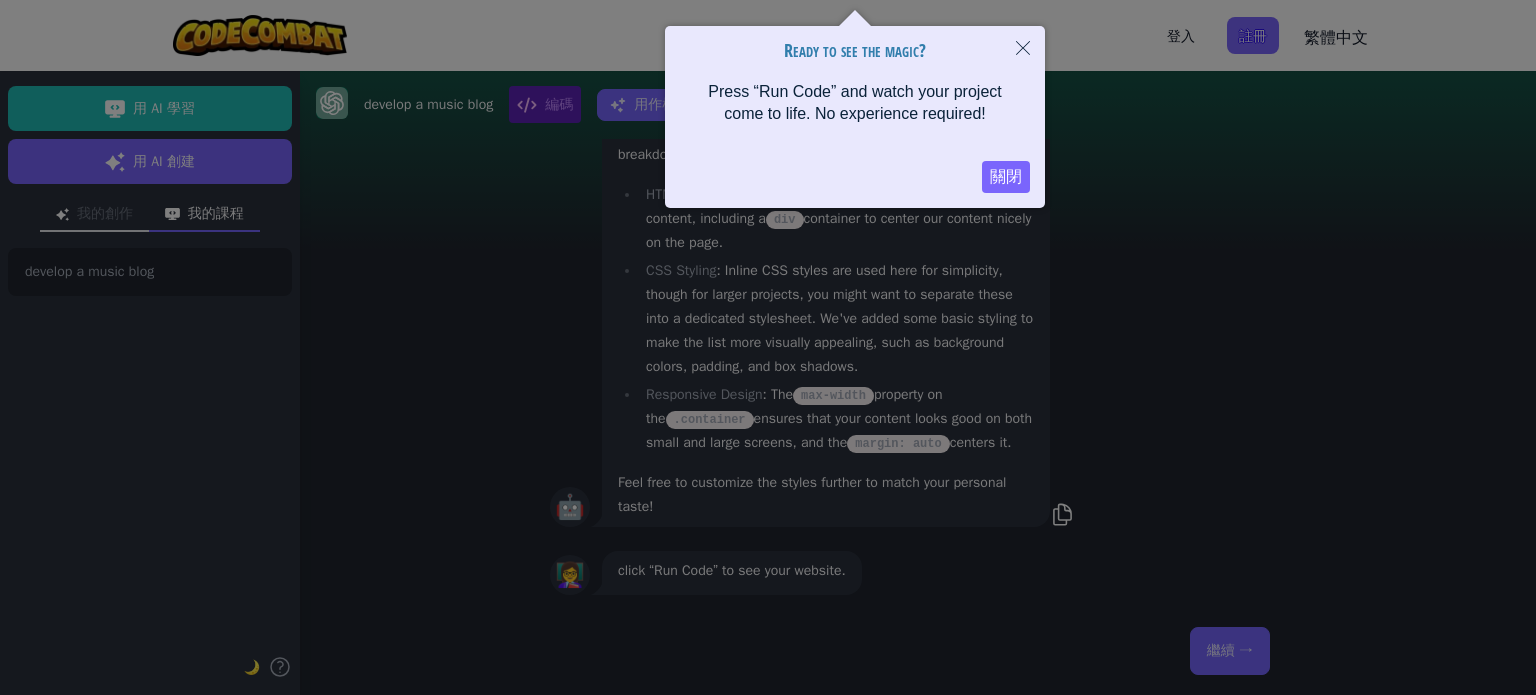 click on "關閉" at bounding box center (1006, 177) 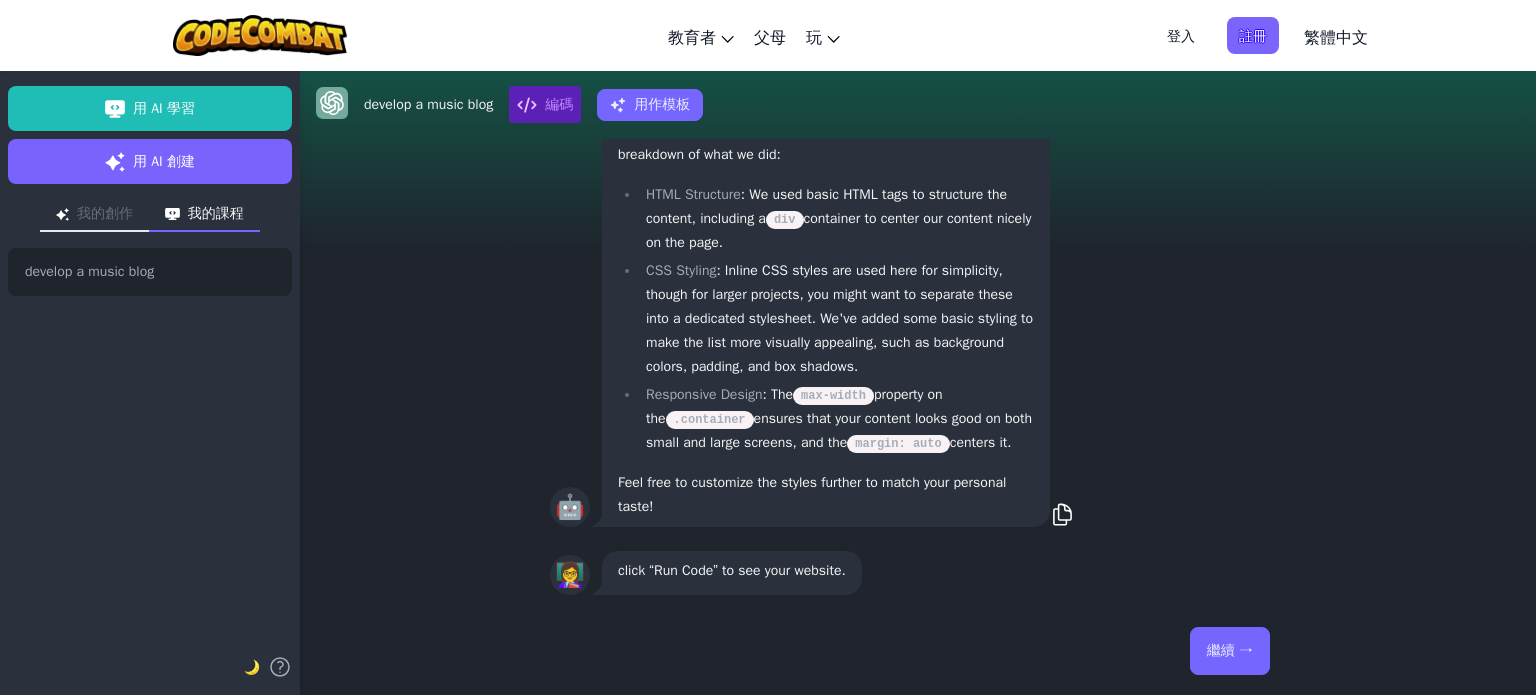 scroll, scrollTop: 0, scrollLeft: 0, axis: both 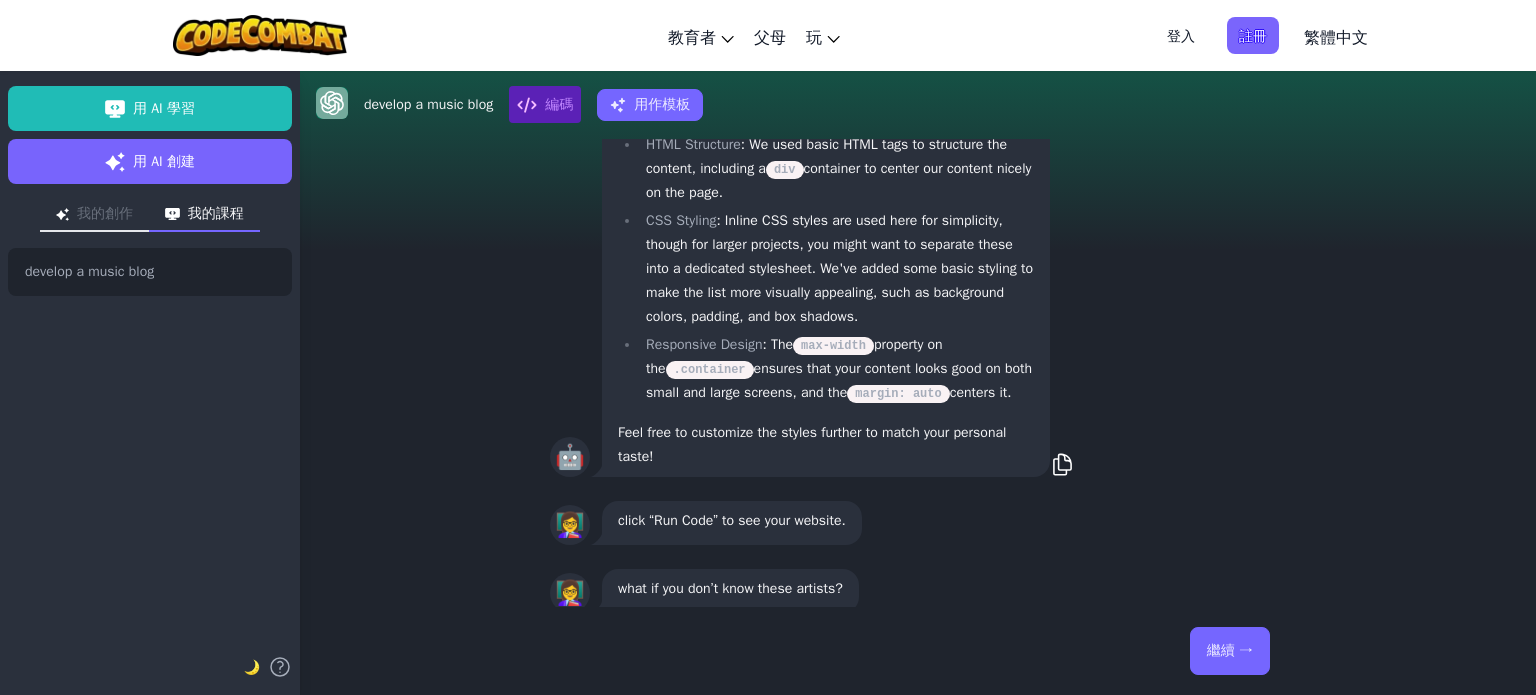 click on "繼續 →" at bounding box center (1230, 651) 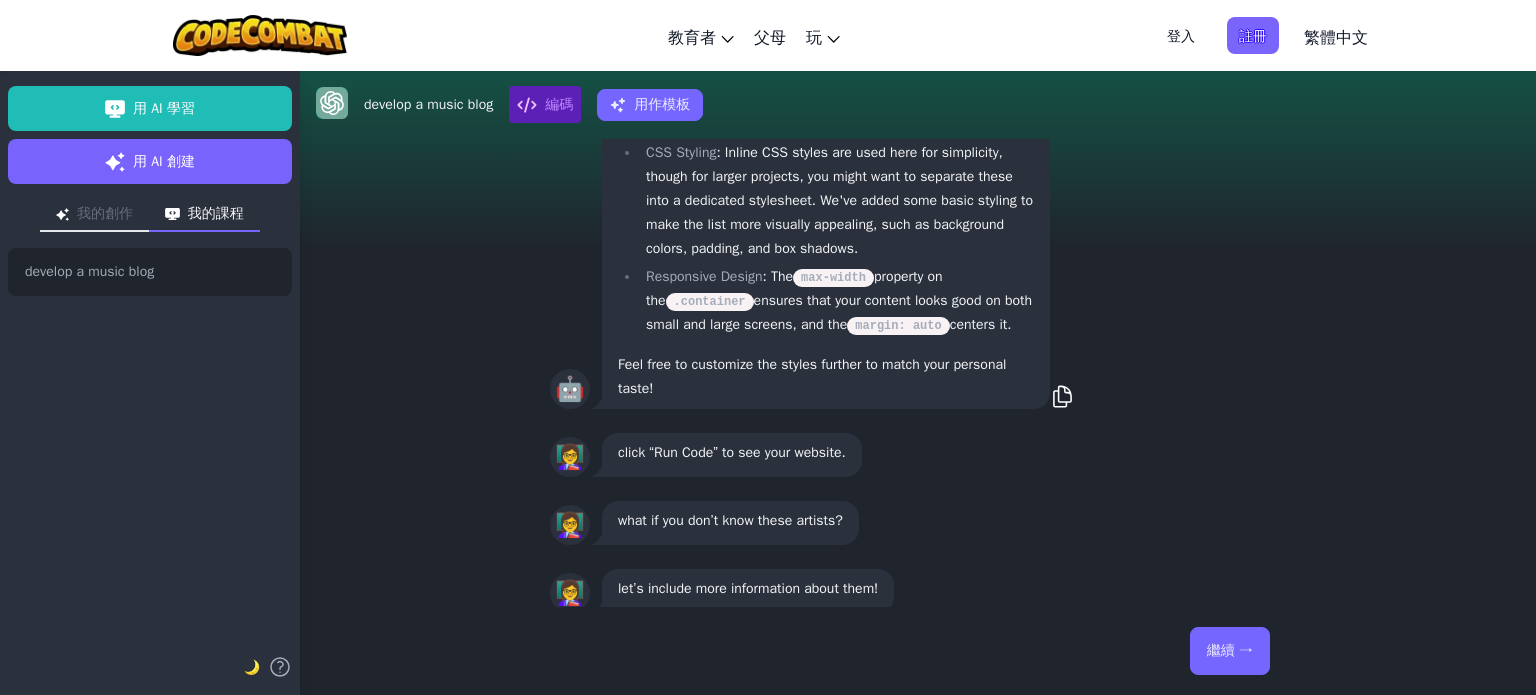 scroll, scrollTop: 0, scrollLeft: 0, axis: both 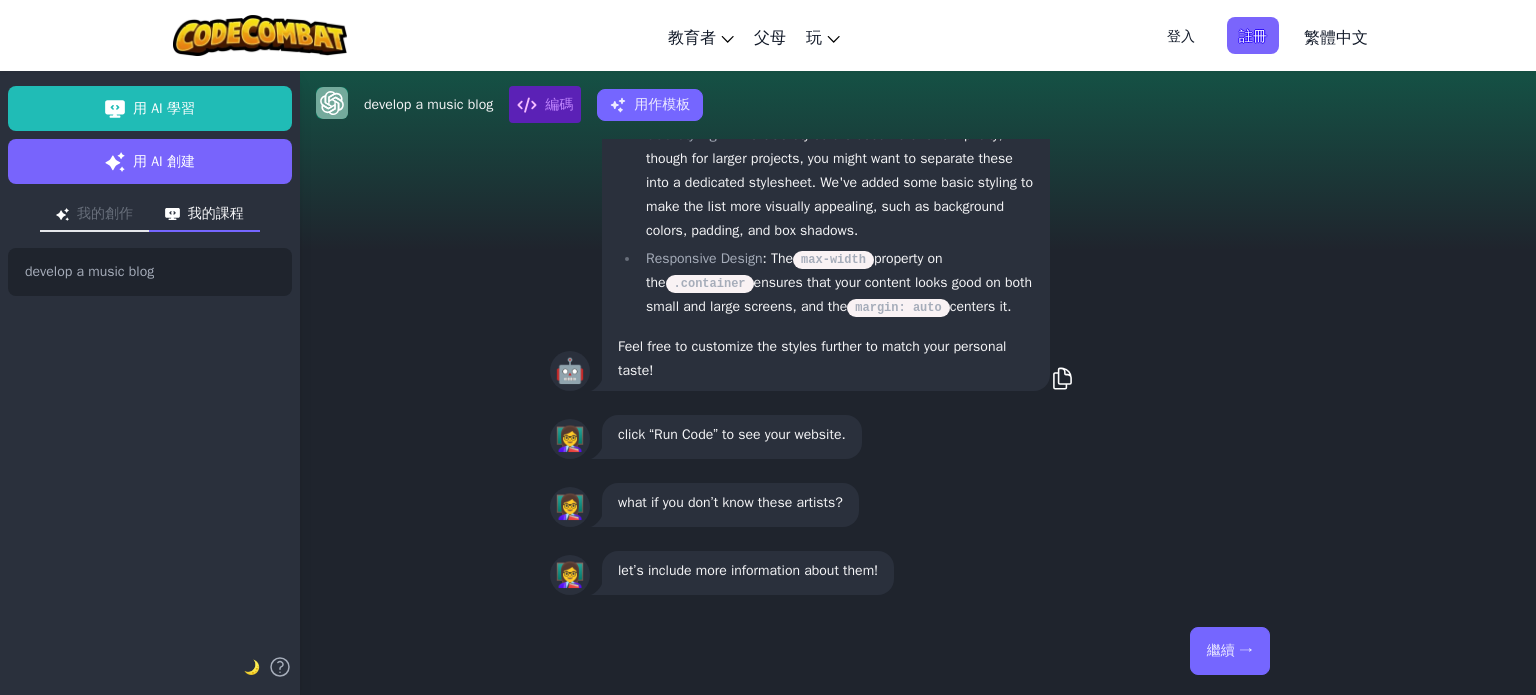 click on "繼續 →" at bounding box center [1230, 651] 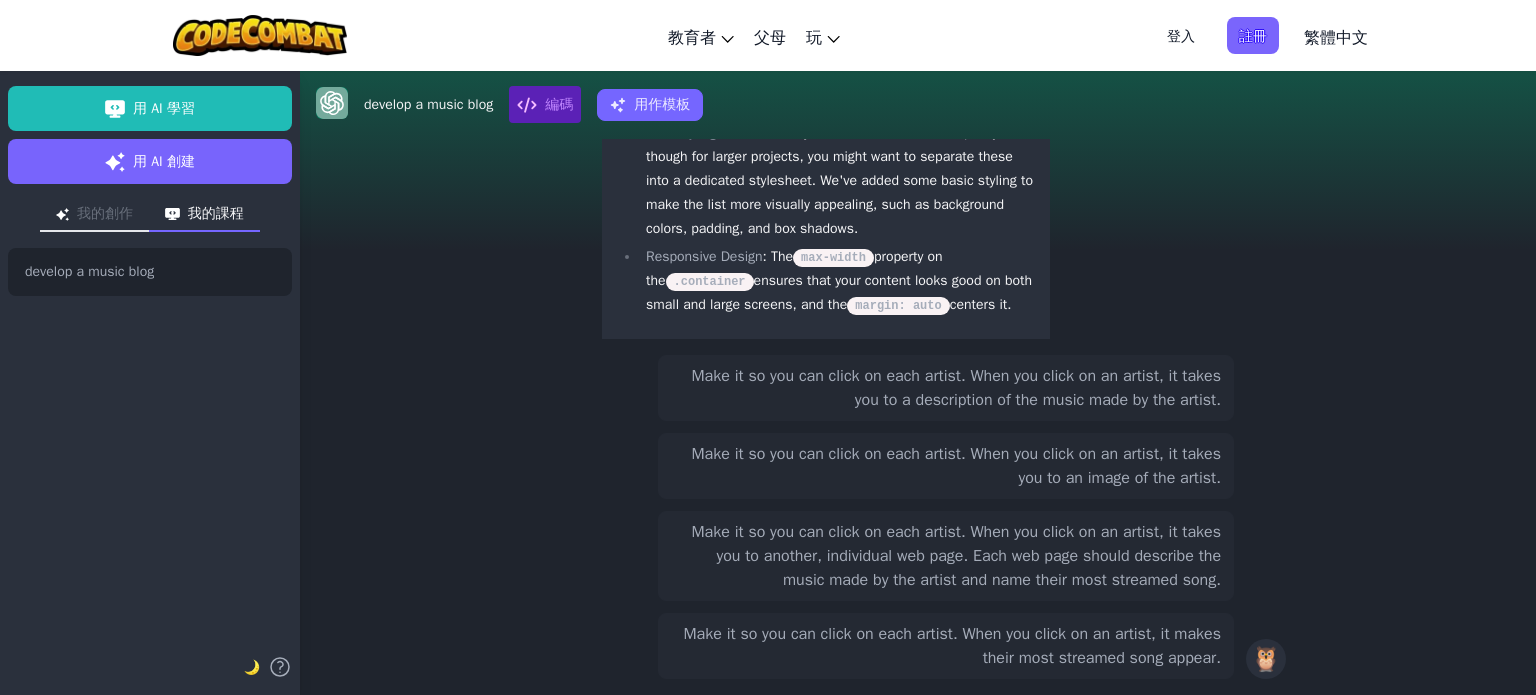 scroll, scrollTop: -265, scrollLeft: 0, axis: vertical 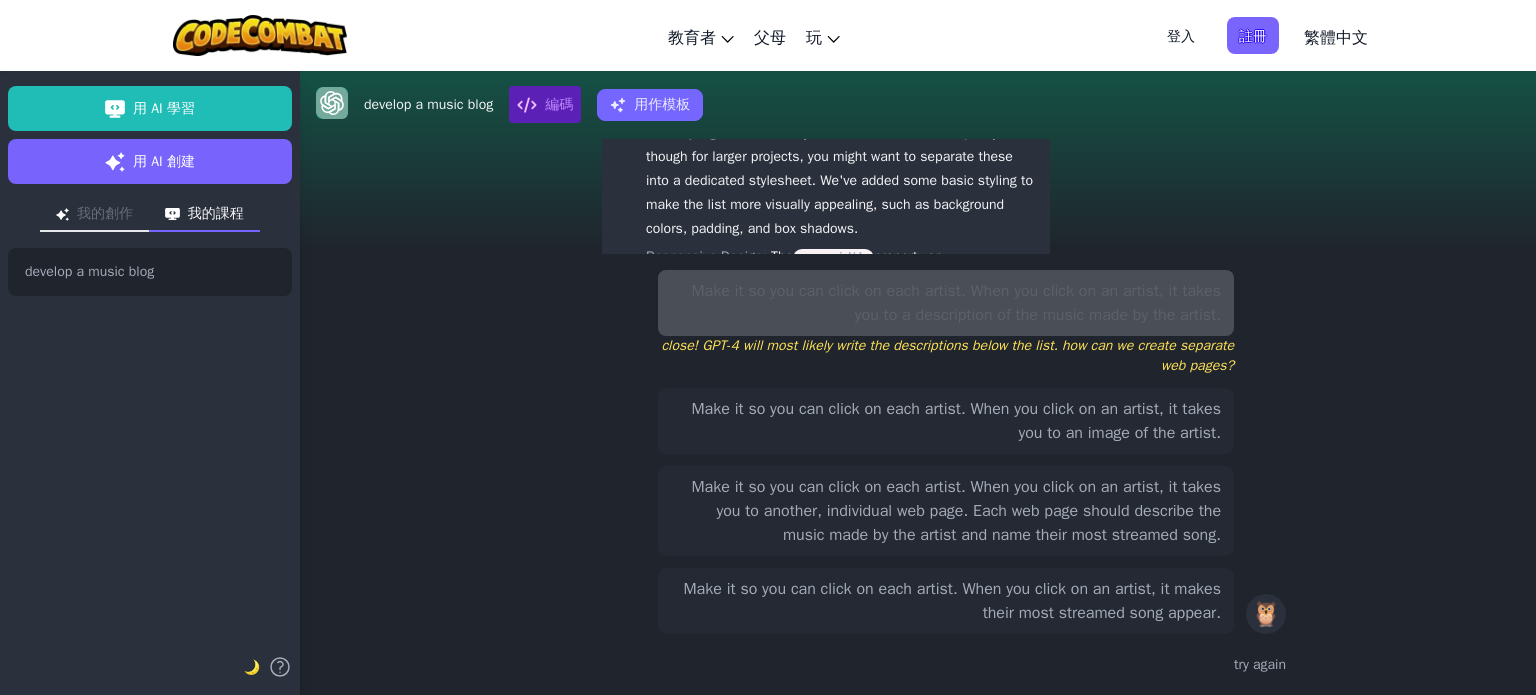 click on "try again" at bounding box center [918, 664] 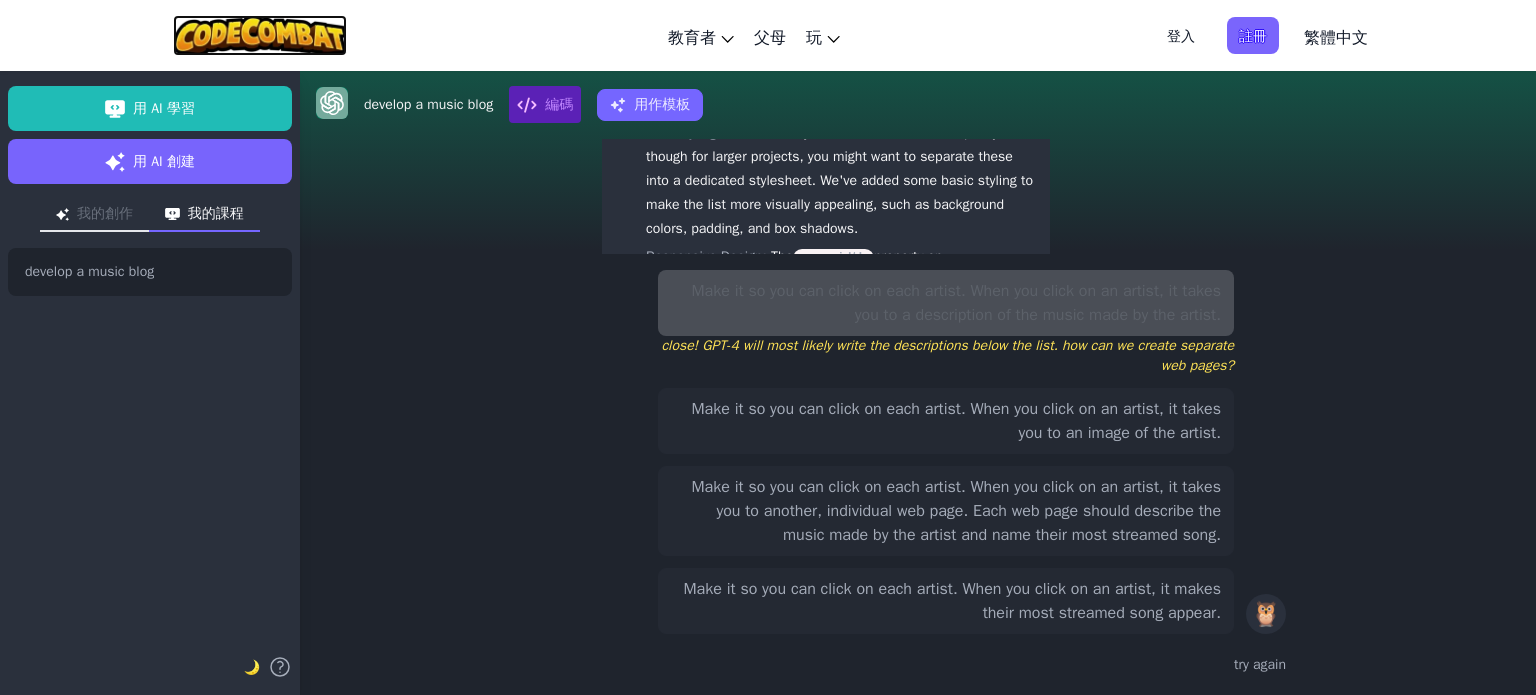 click at bounding box center (260, 35) 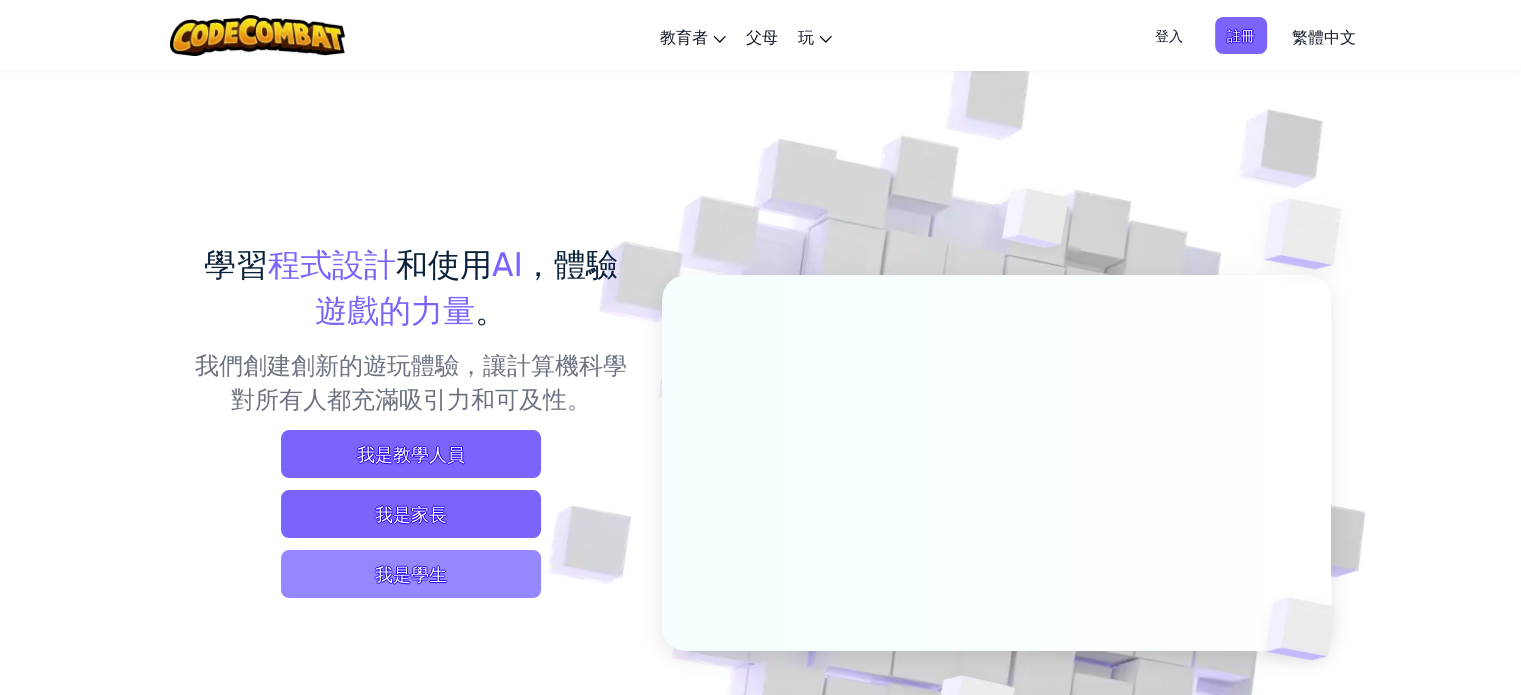 click on "我是學生" at bounding box center (411, 574) 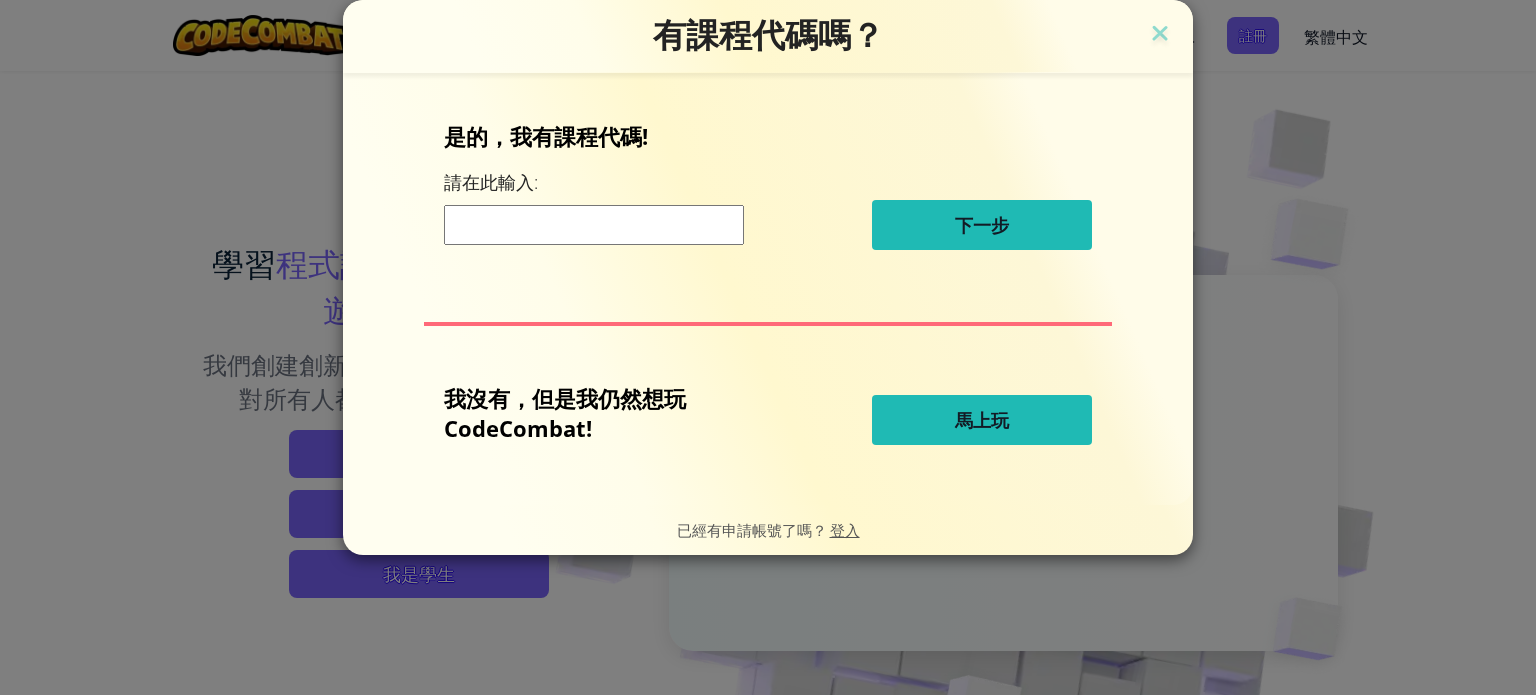 click on "馬上玩" at bounding box center (982, 420) 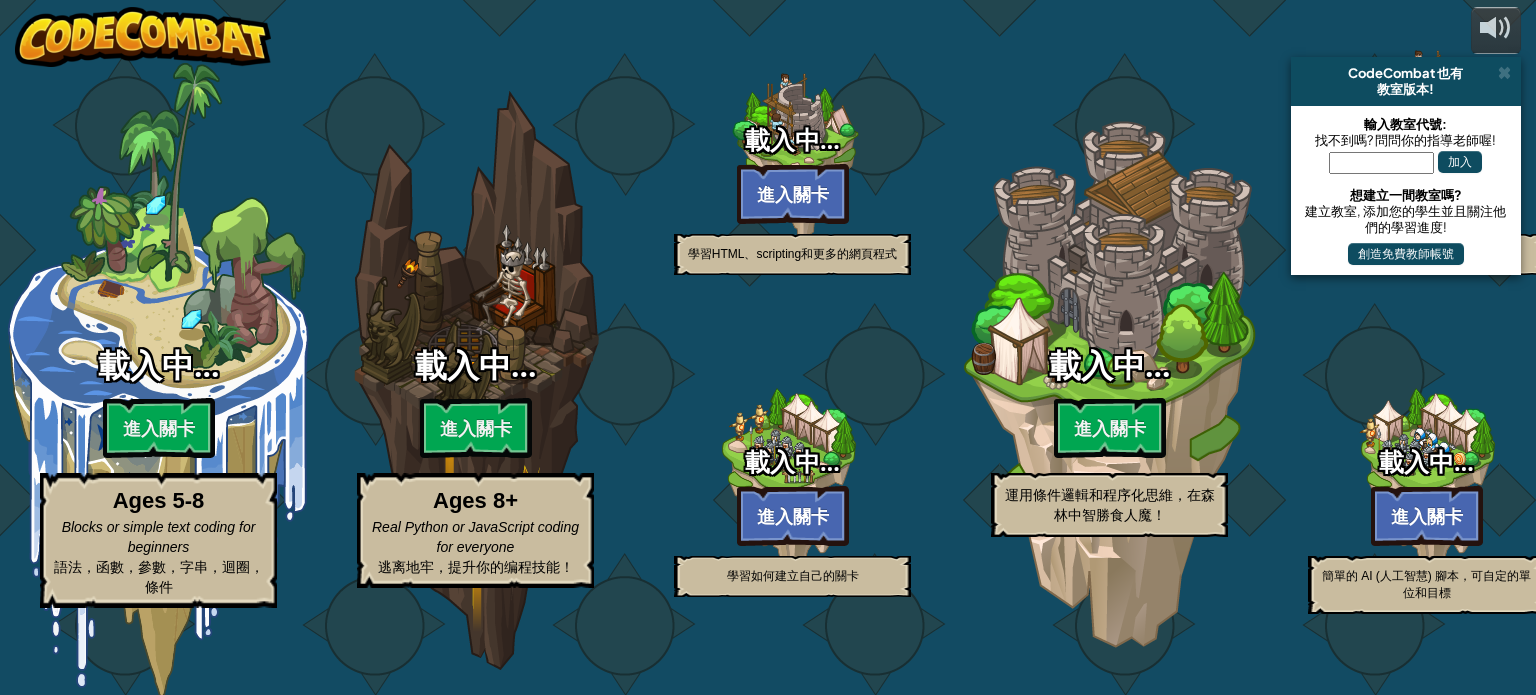 select on "zh-HANT" 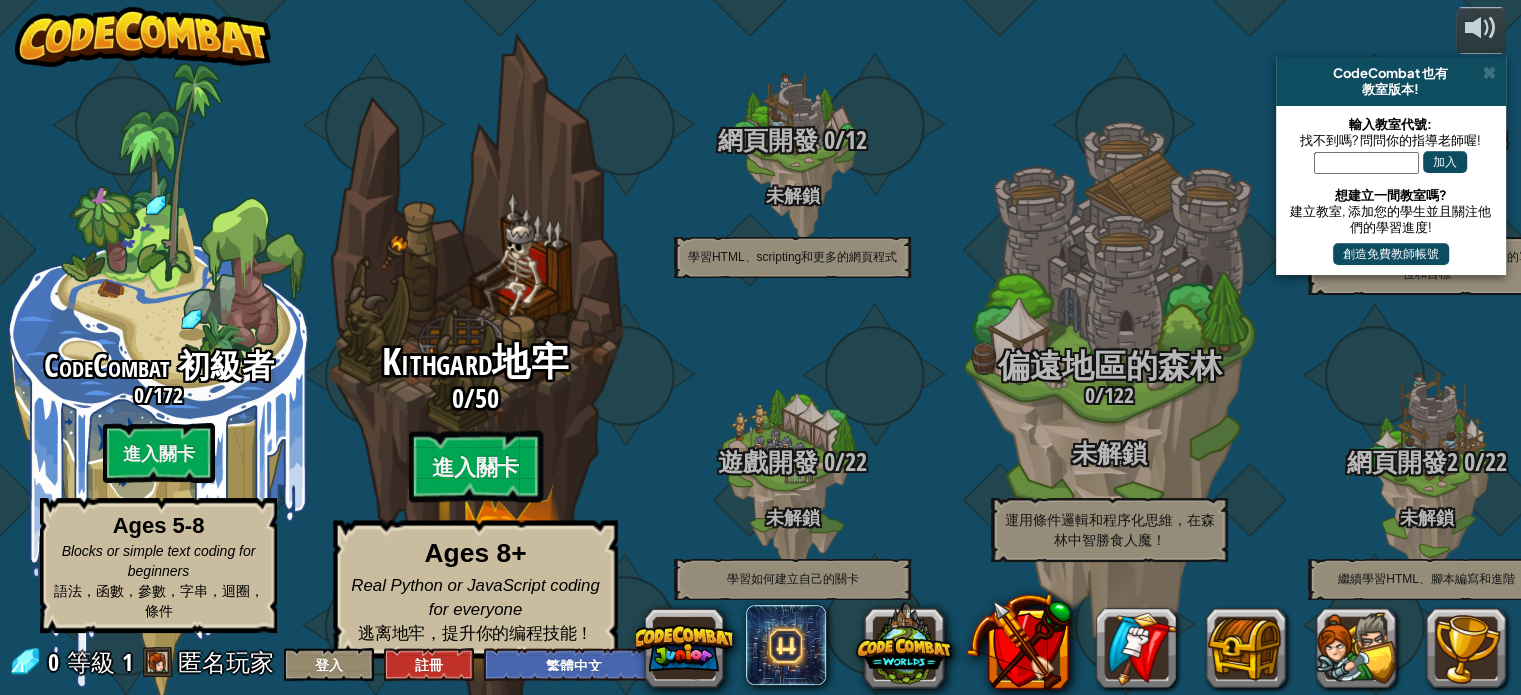 click on "Kithgard地牢 0 / 50 進入關卡 Ages 8+ Real Python or JavaScript coding for everyone 逃离地牢，提升你的编程技能！" at bounding box center [475, 500] 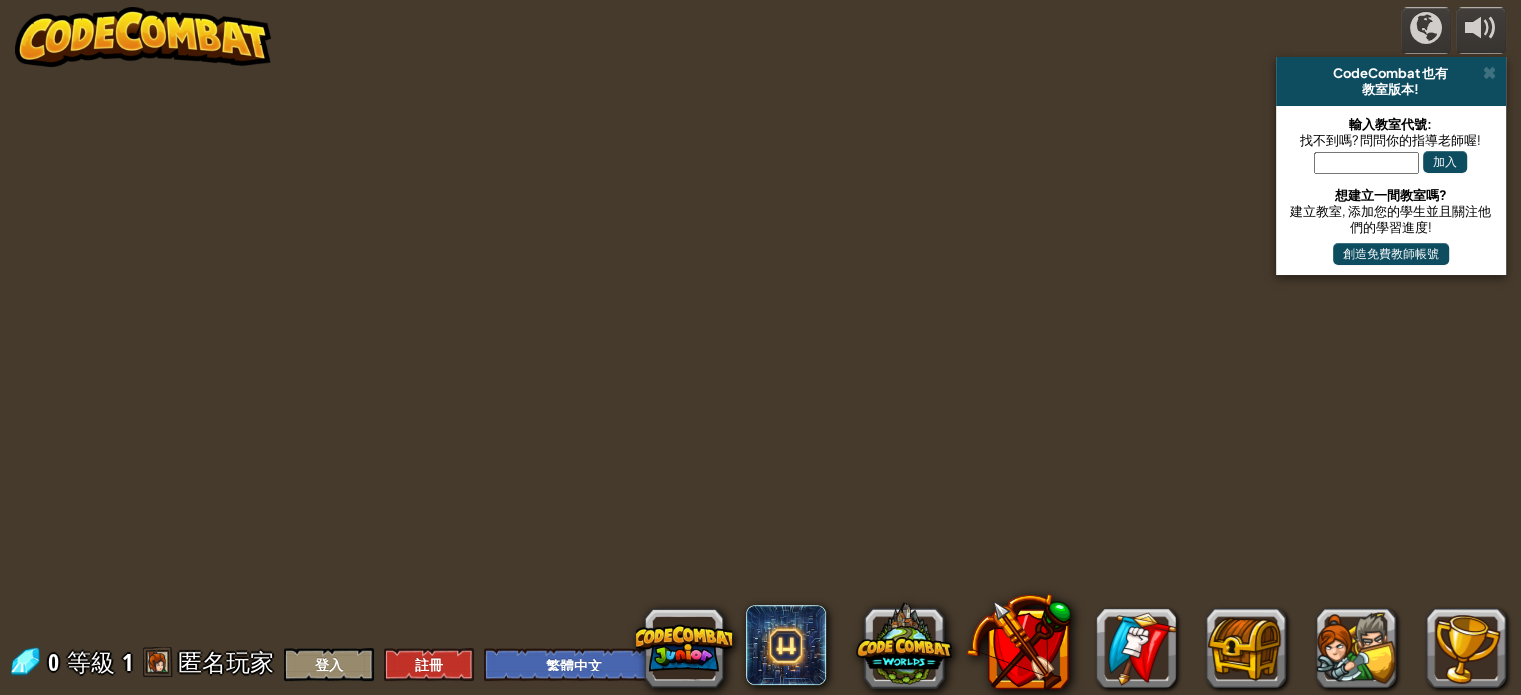 select on "zh-HANT" 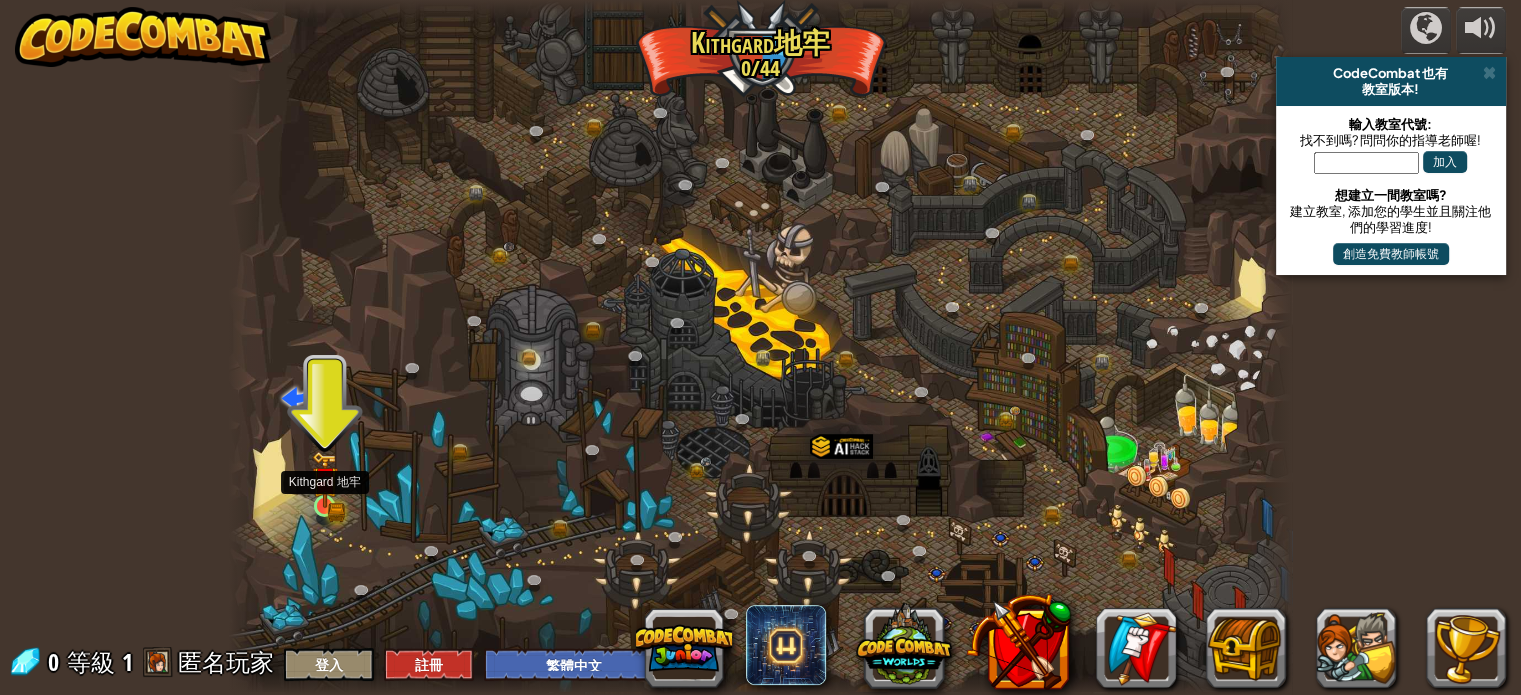 click at bounding box center [324, 479] 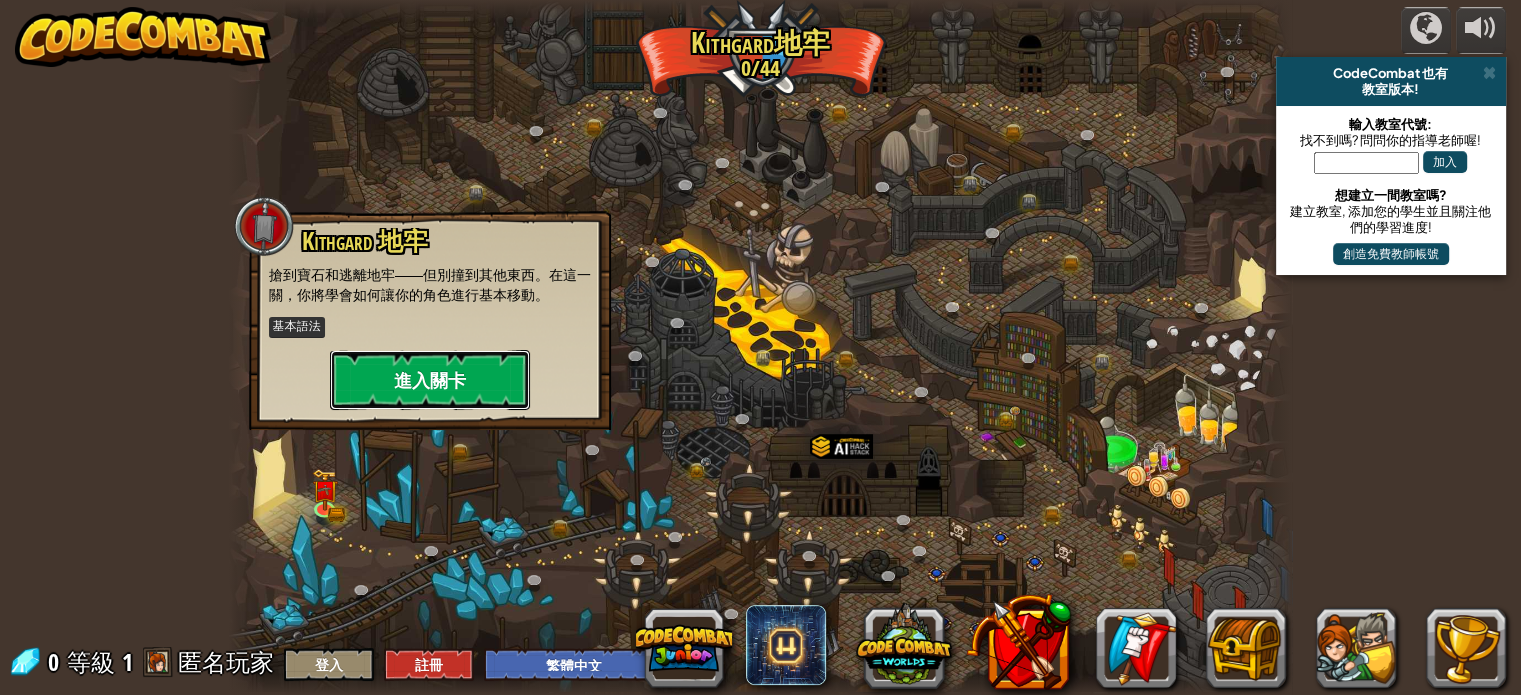 click on "進入關卡" at bounding box center [430, 380] 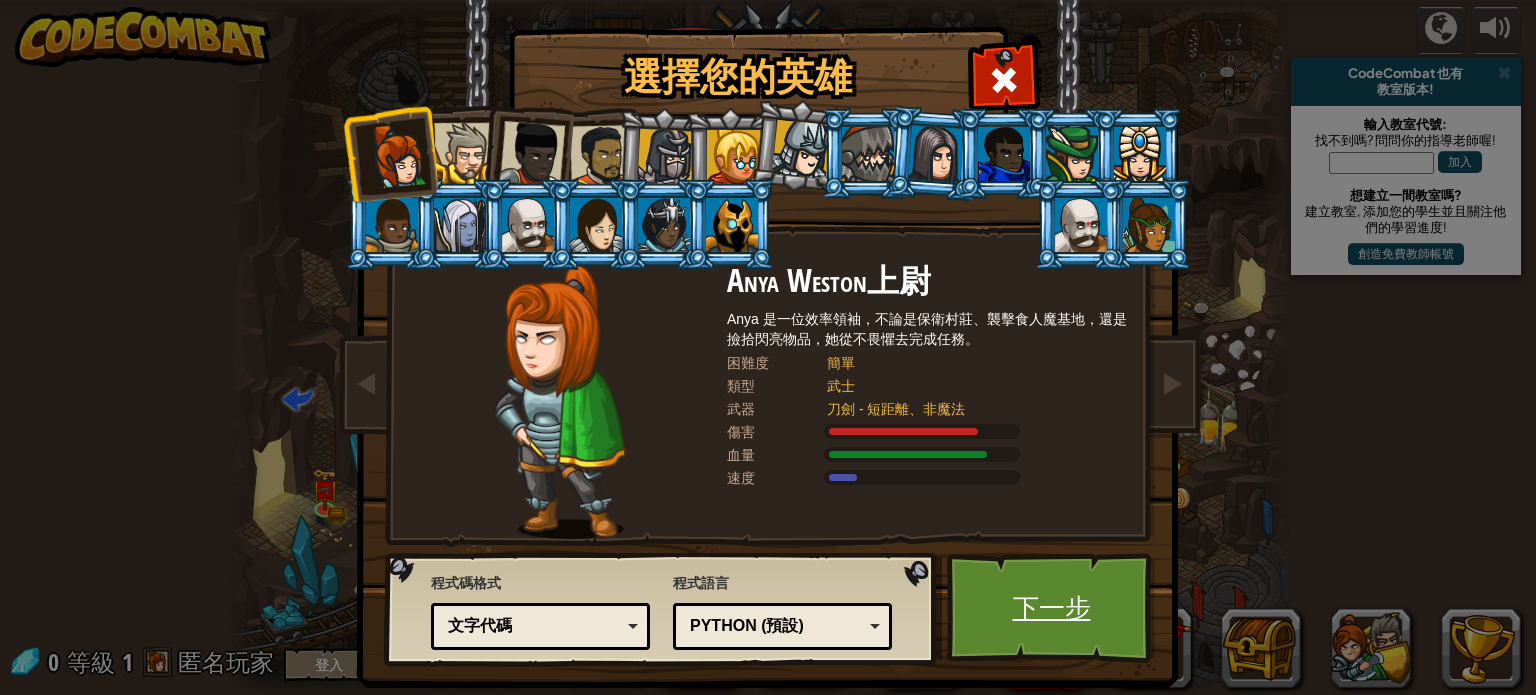 click on "下一步" at bounding box center [1051, 608] 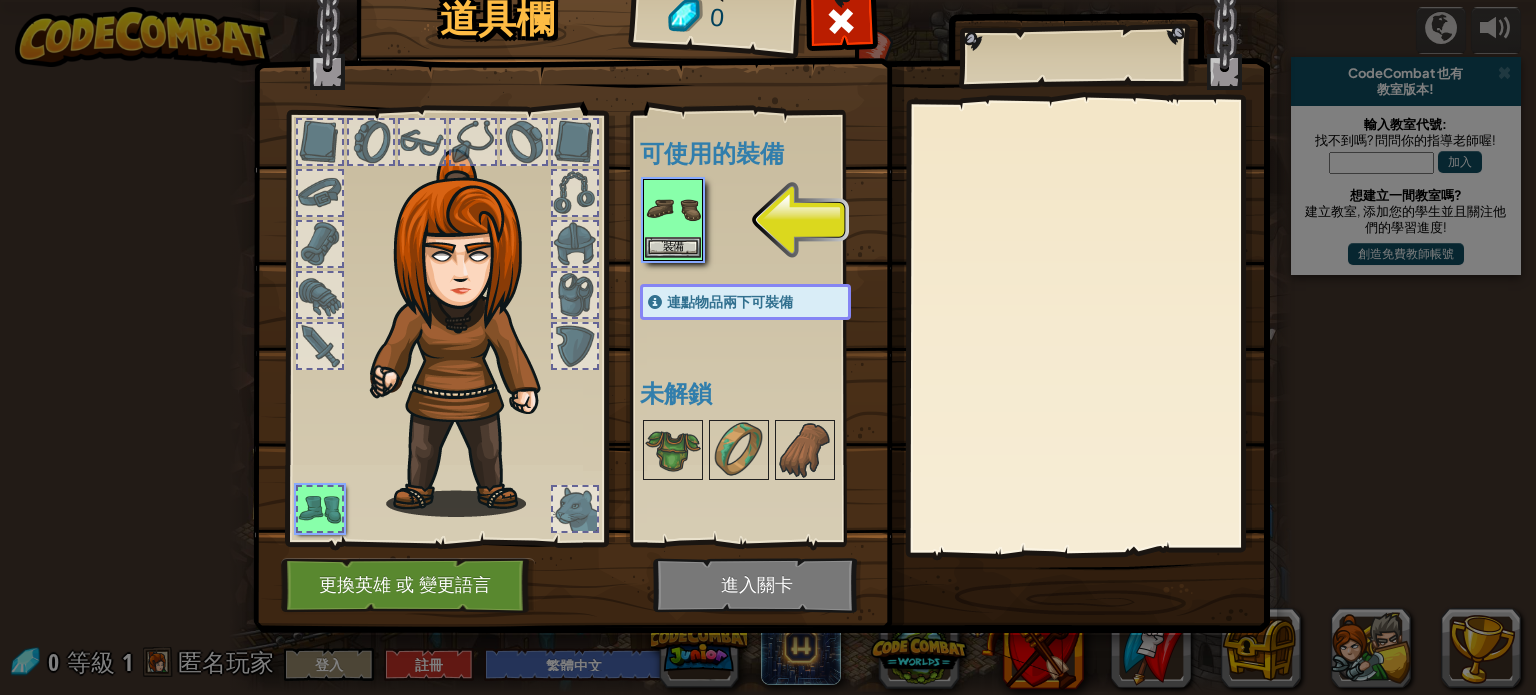click at bounding box center [673, 209] 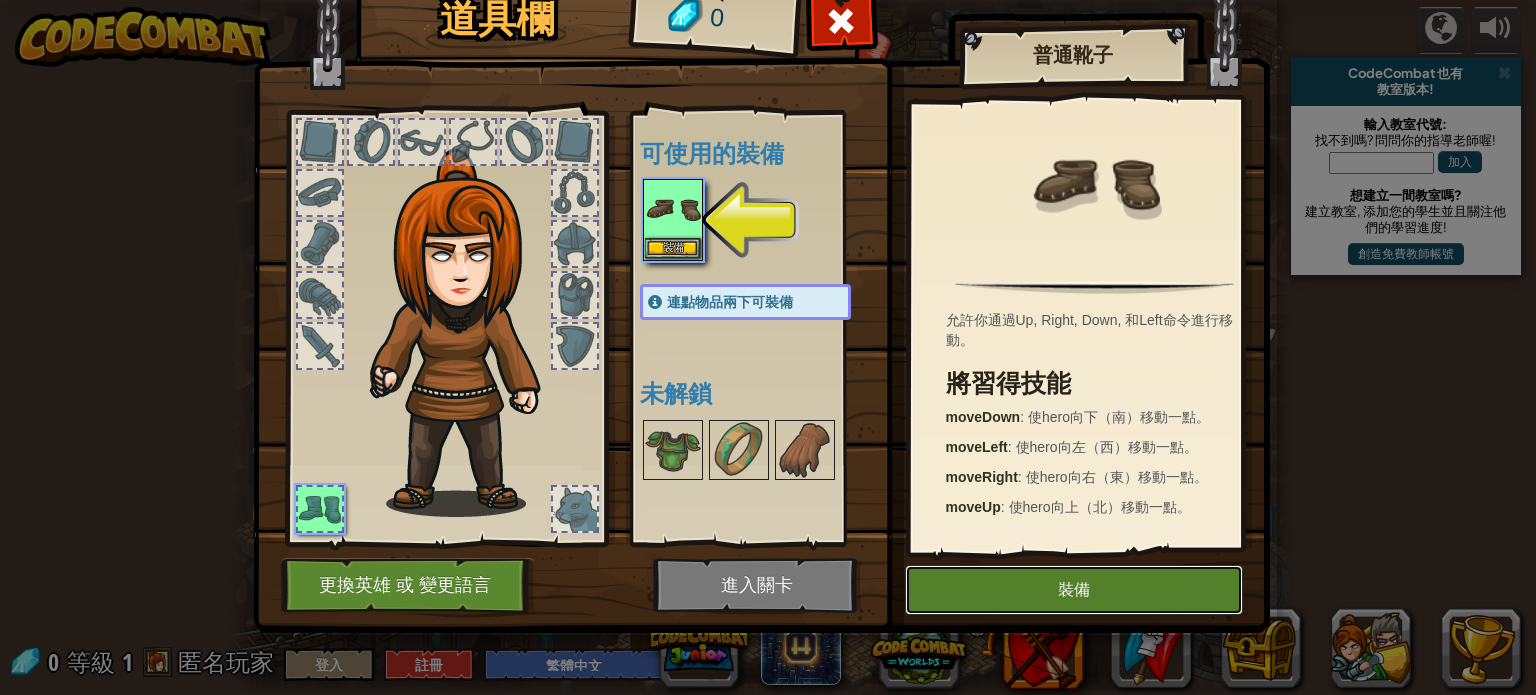 click on "裝備" at bounding box center (1074, 590) 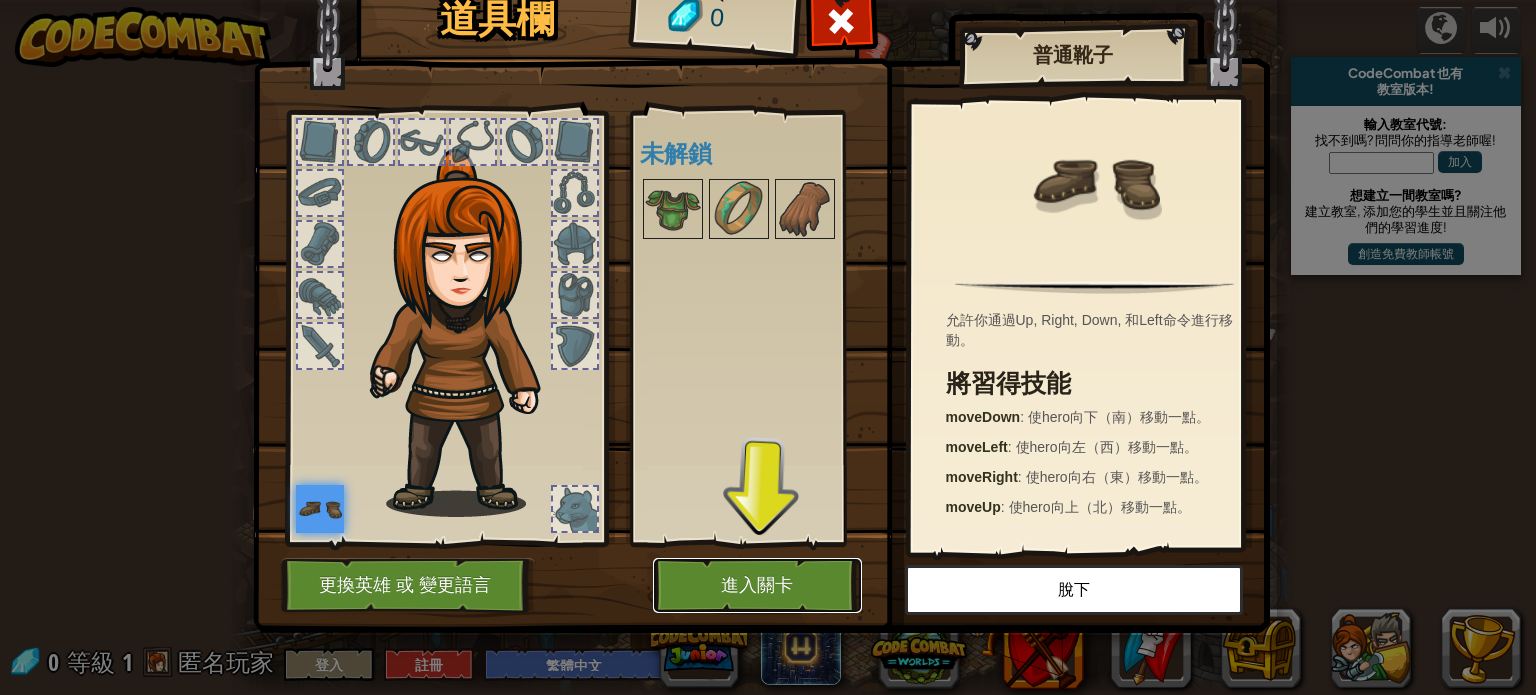 click on "進入關卡" at bounding box center (757, 585) 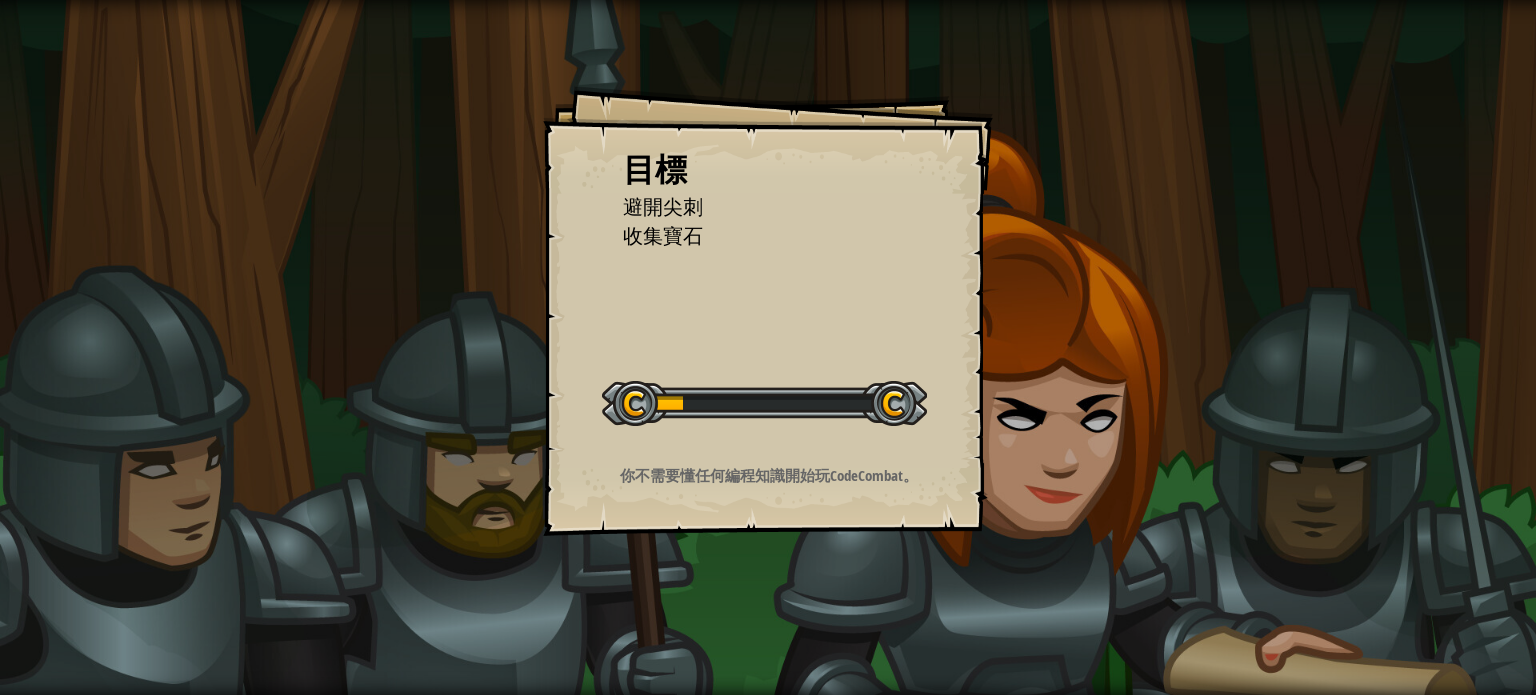 click on "目標 避開尖刺 收集寶石 開始戰役 從伺服器載入失敗 您將需要訂閱來開啟這關。 訂閱 您需要加入一個課程來遊玩此關卡。 回到我的課程 詢問您的老師來分派一個授權碼給您，這樣您就可以繼續遊玩CodeCombat! 回到我的課程 此關卡已鎖定。
回到我的課程 你不需要懂任何編程知識開始玩CodeCombat。" at bounding box center (768, 347) 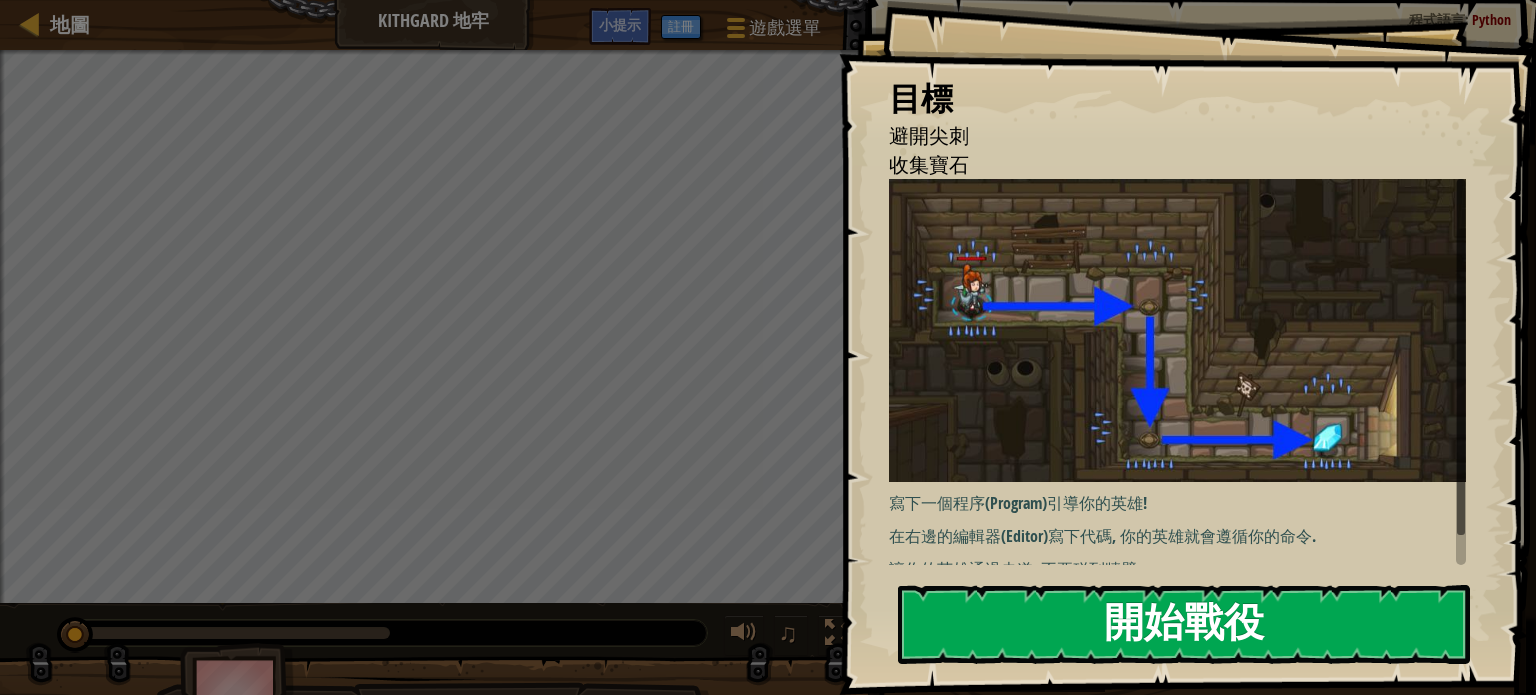 click on "開始戰役" at bounding box center [1184, 624] 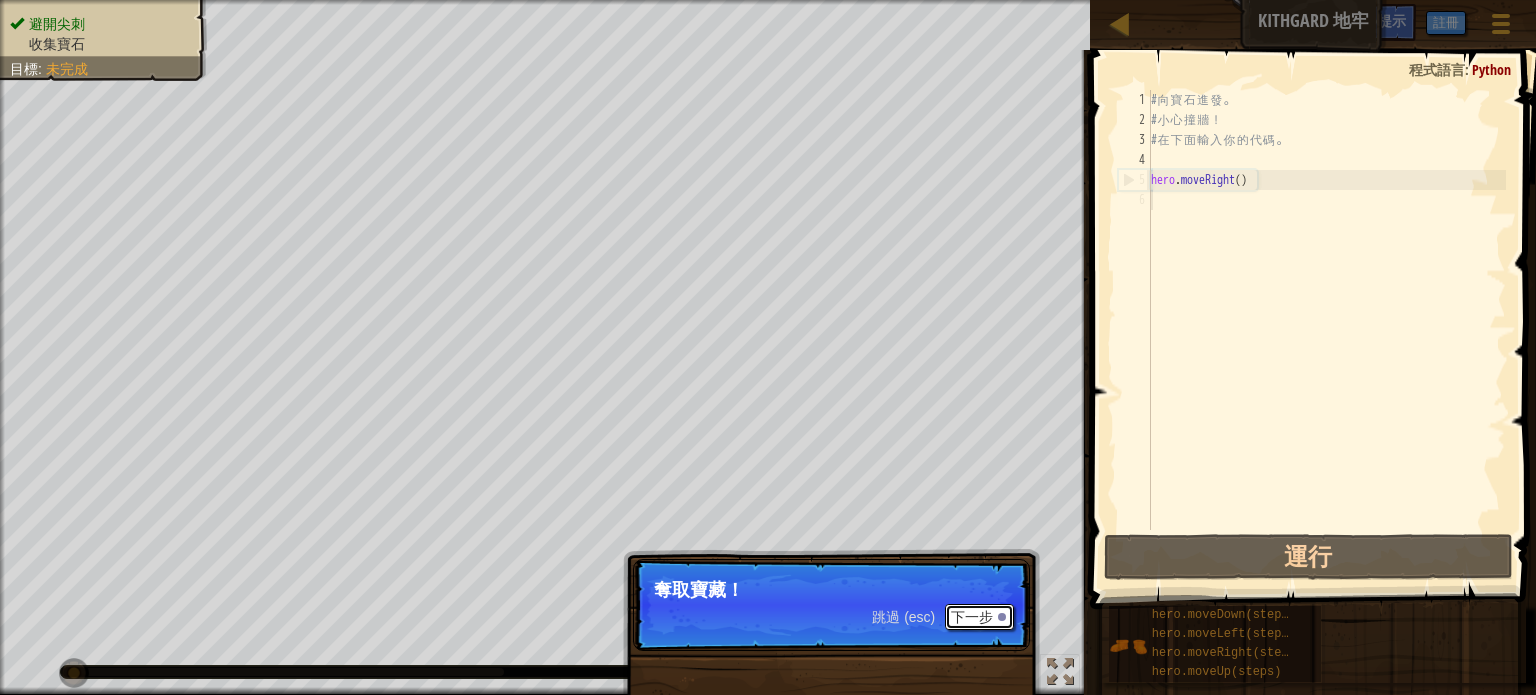 click on "下一步" at bounding box center (979, 617) 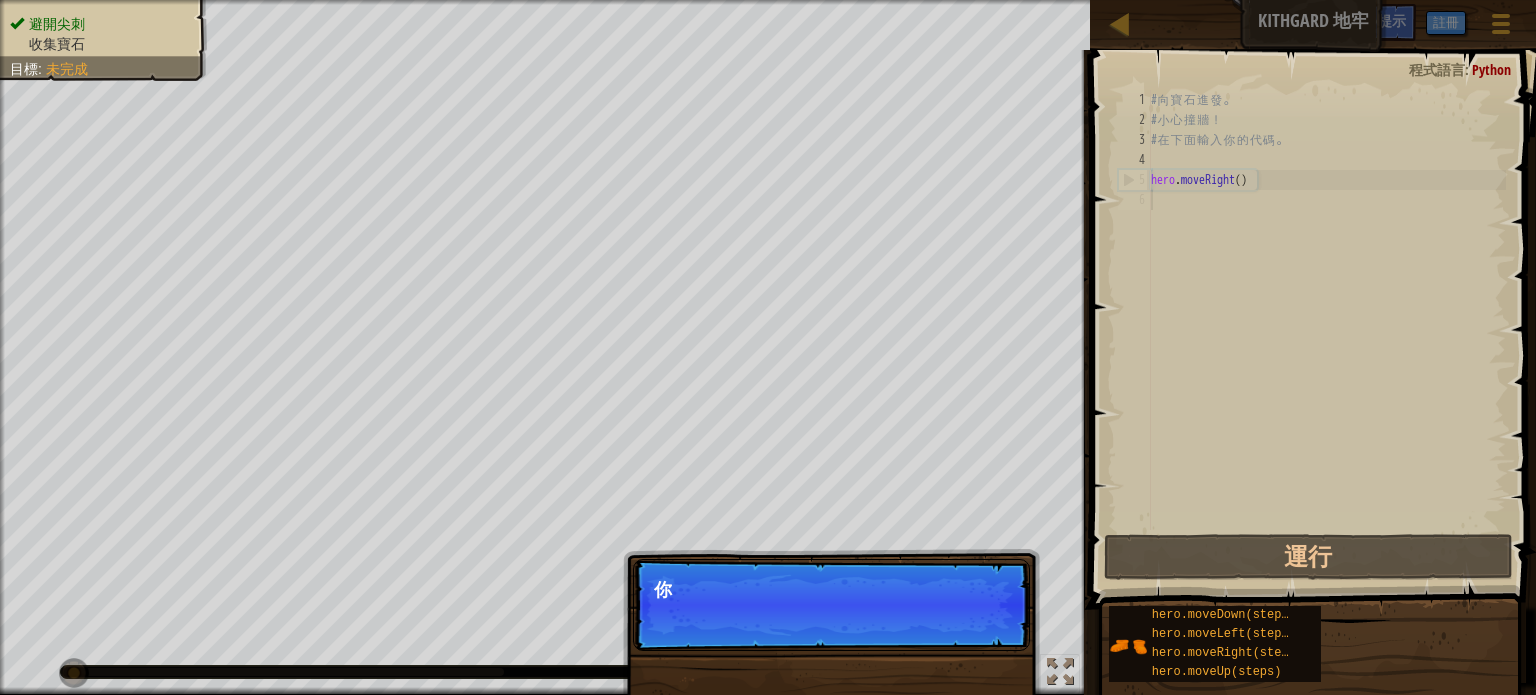 scroll, scrollTop: 9, scrollLeft: 0, axis: vertical 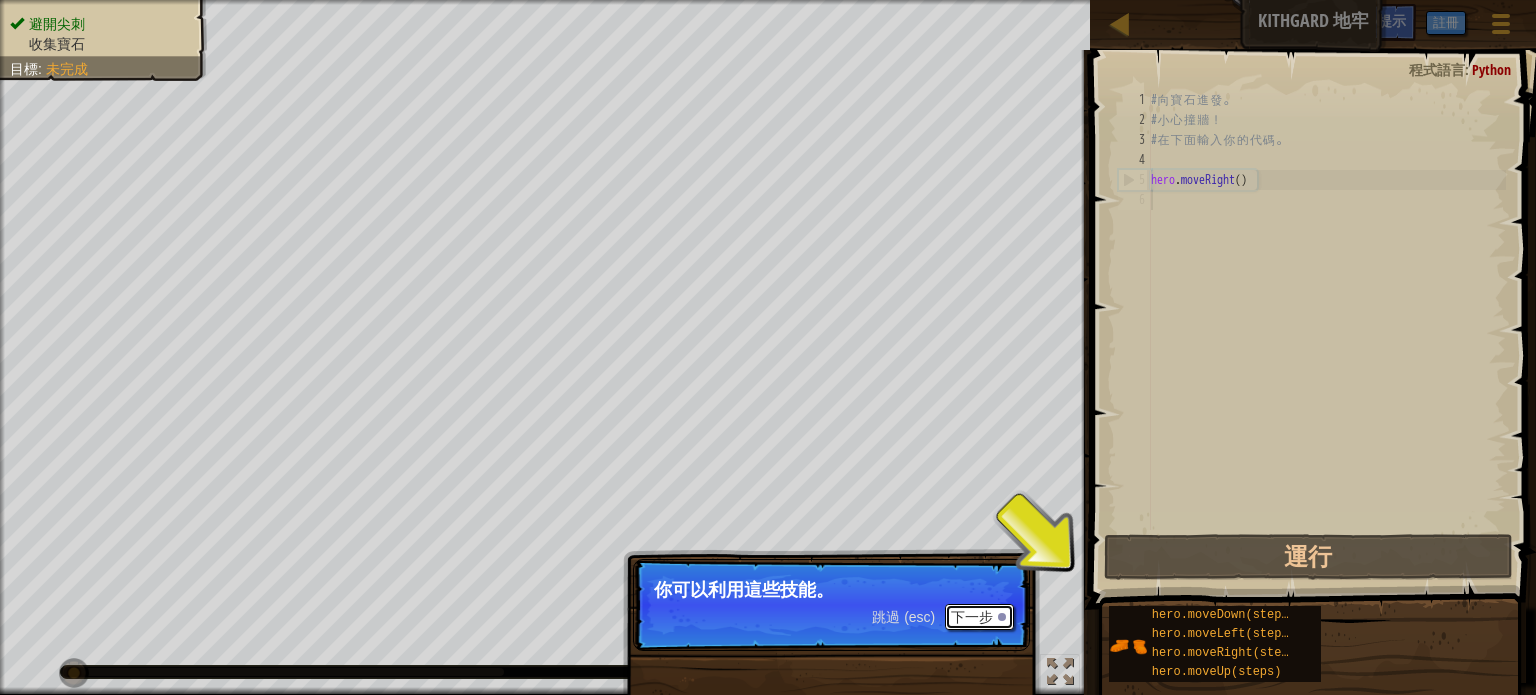 click on "下一步" at bounding box center [979, 617] 